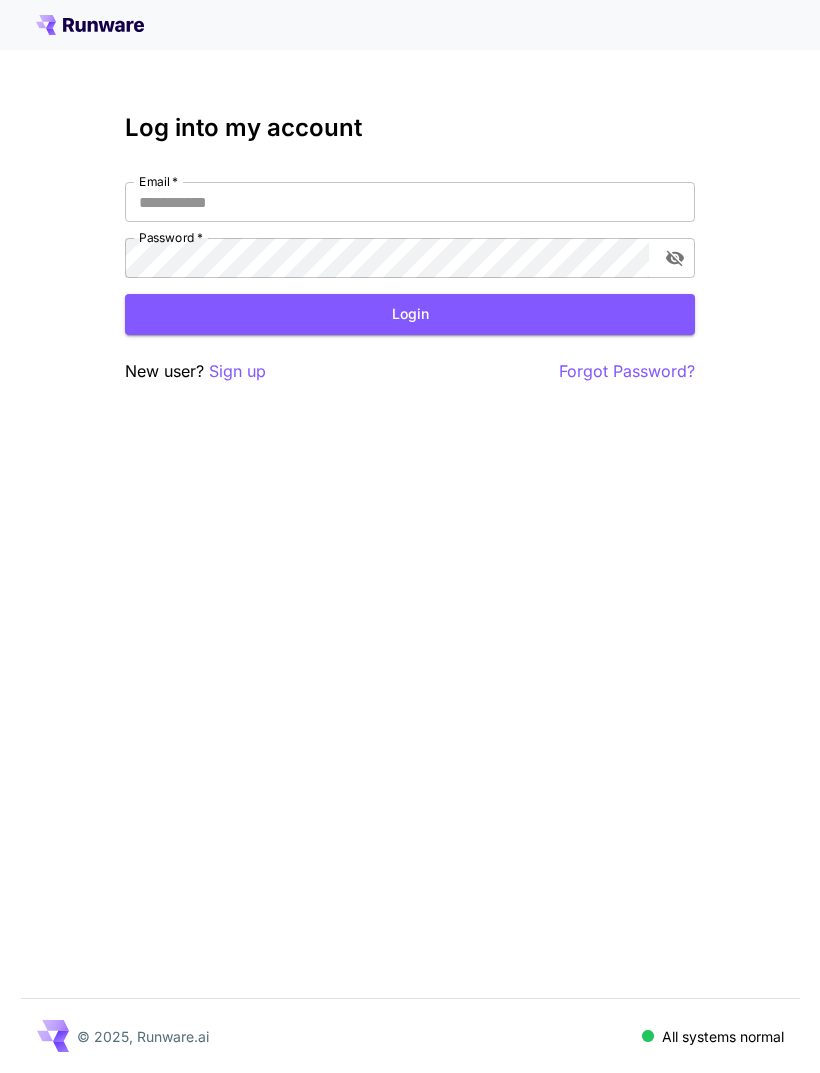 scroll, scrollTop: 0, scrollLeft: 0, axis: both 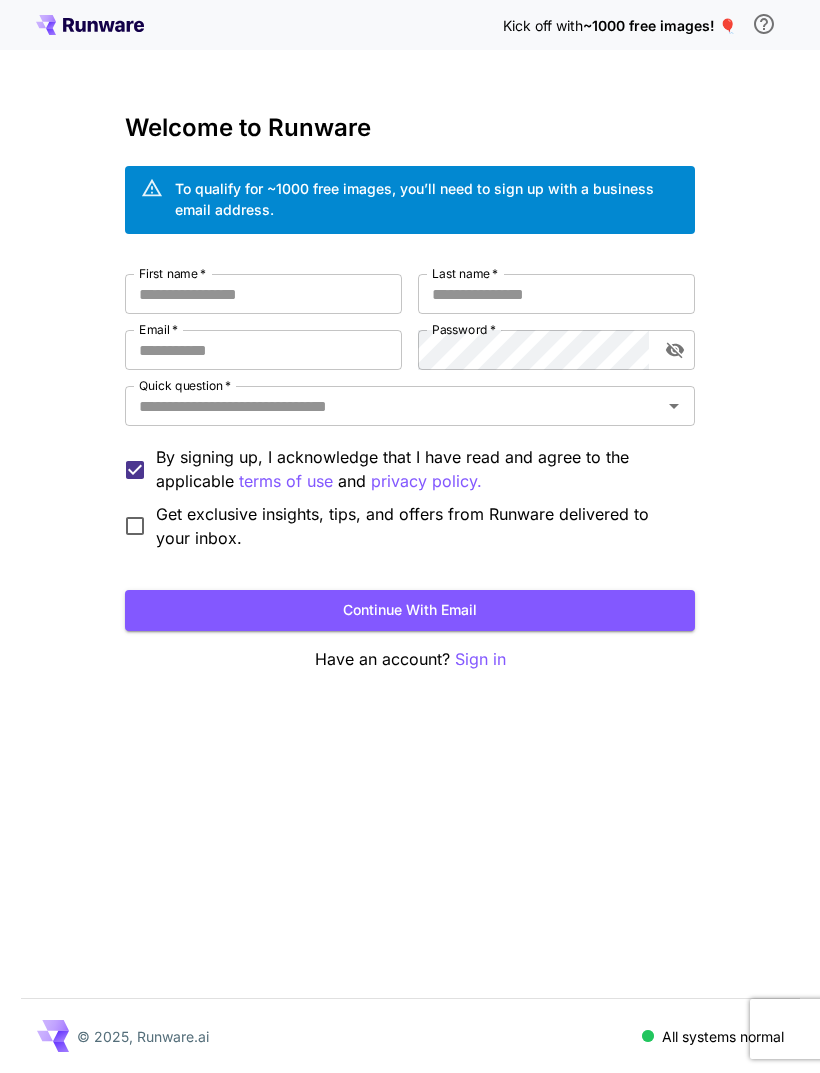 click on "First name   *" at bounding box center (263, 294) 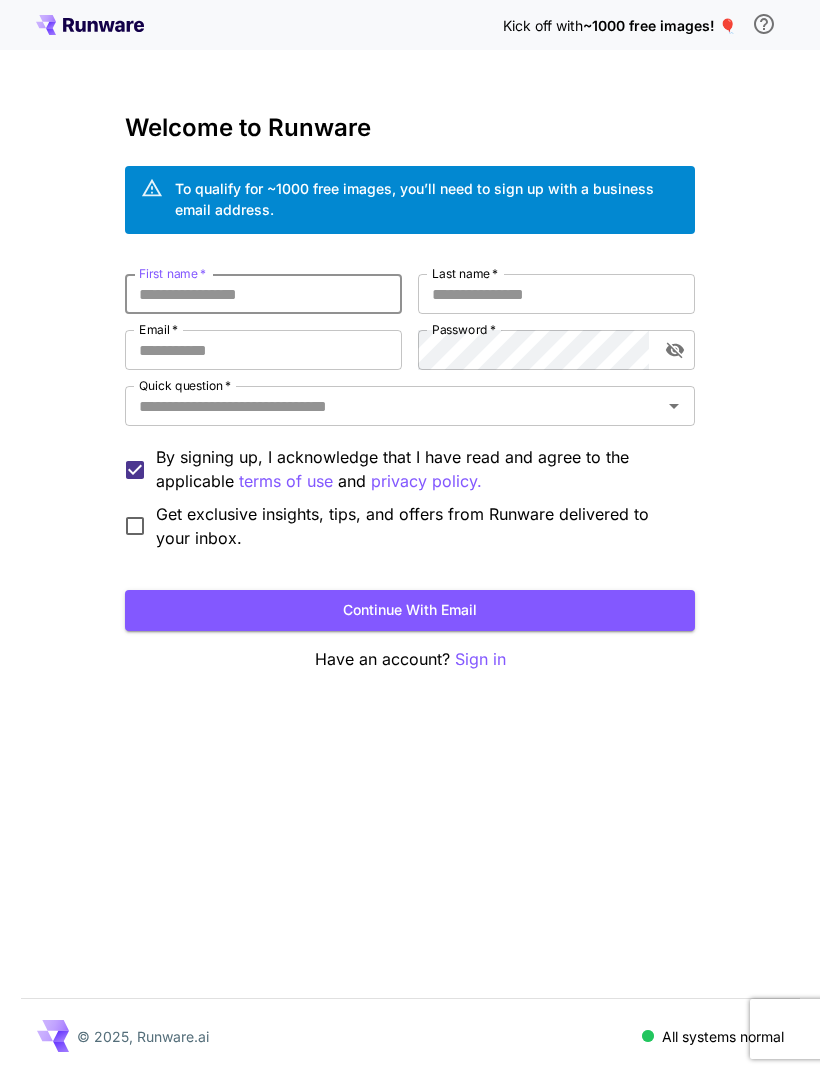 type on "**********" 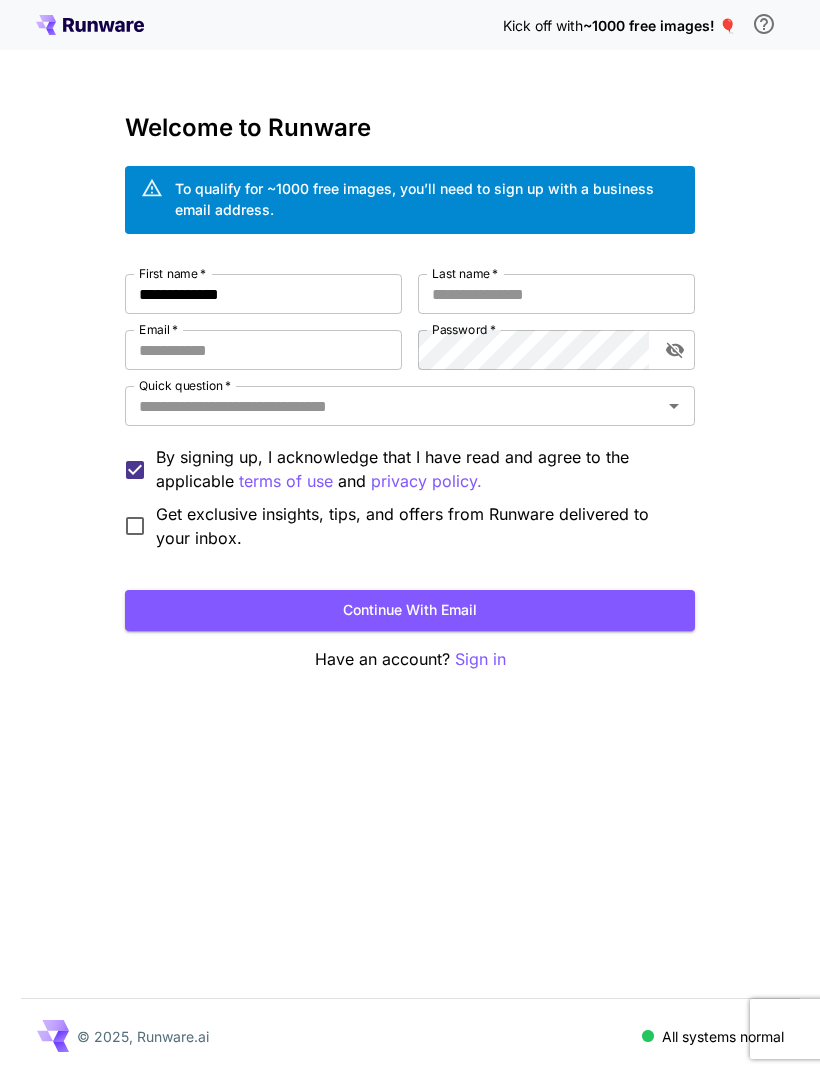 click on "Last name   *" at bounding box center [556, 294] 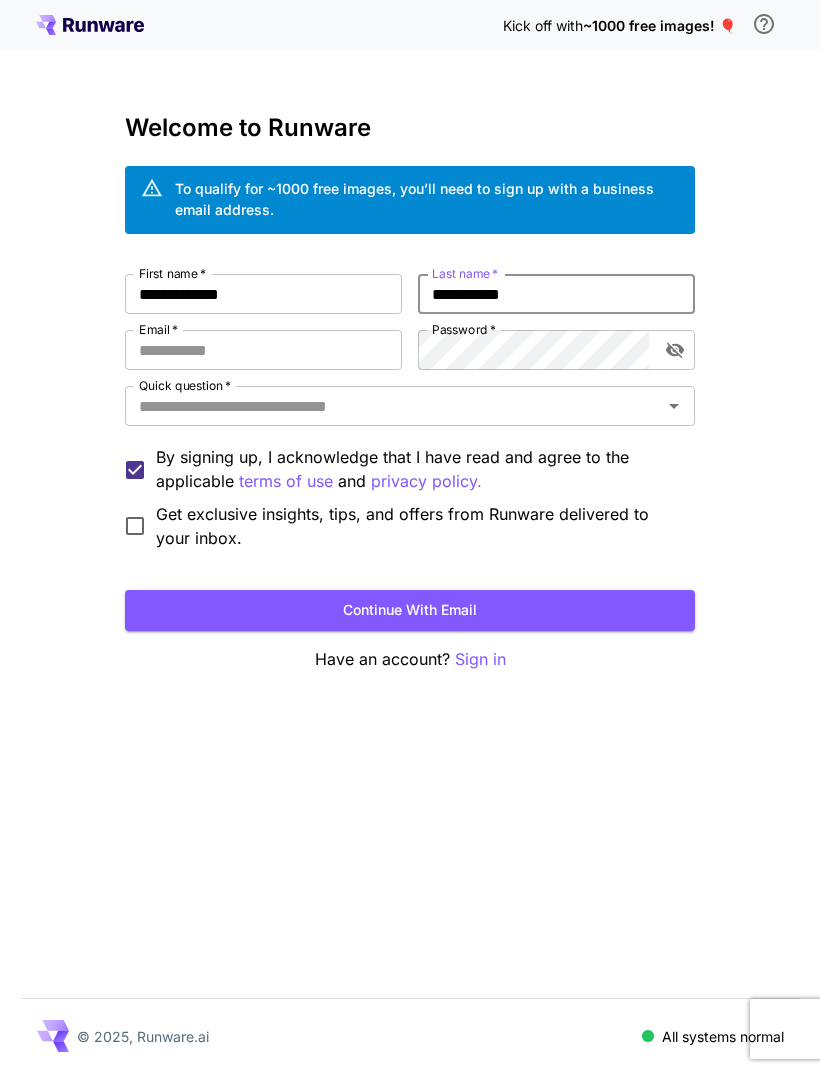 type on "**********" 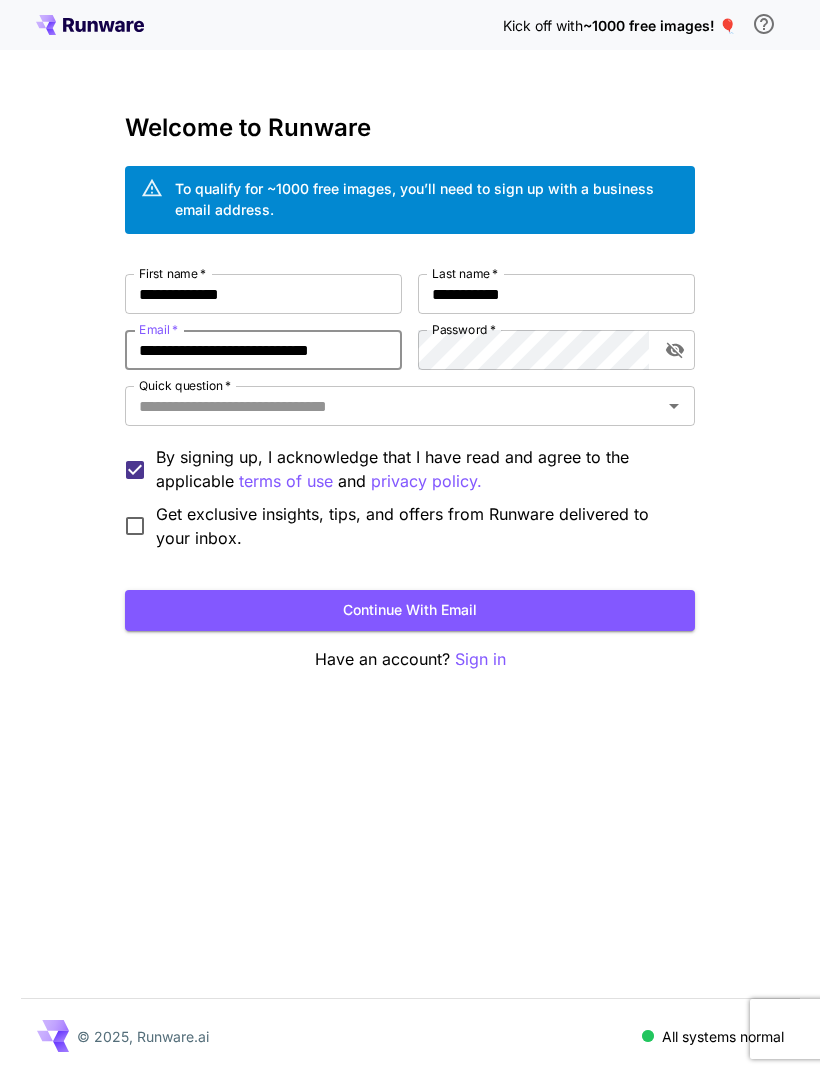 type on "**********" 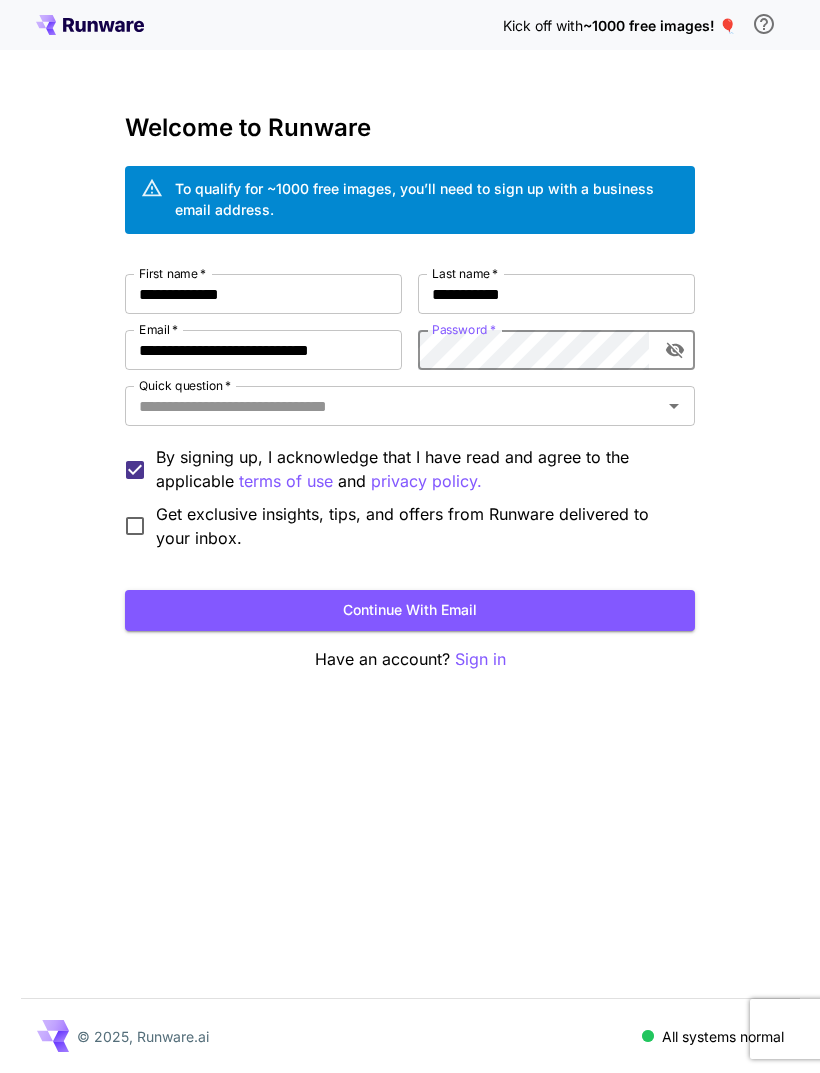click 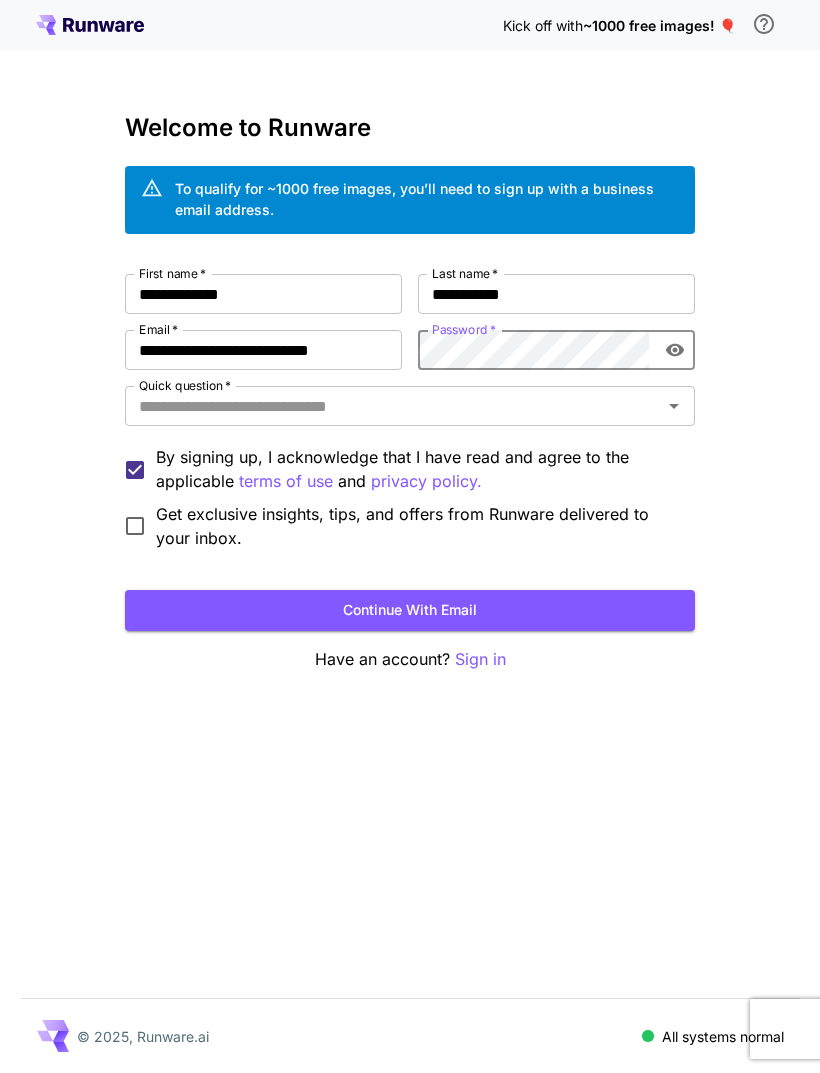 click on "Quick question   *" at bounding box center (393, 406) 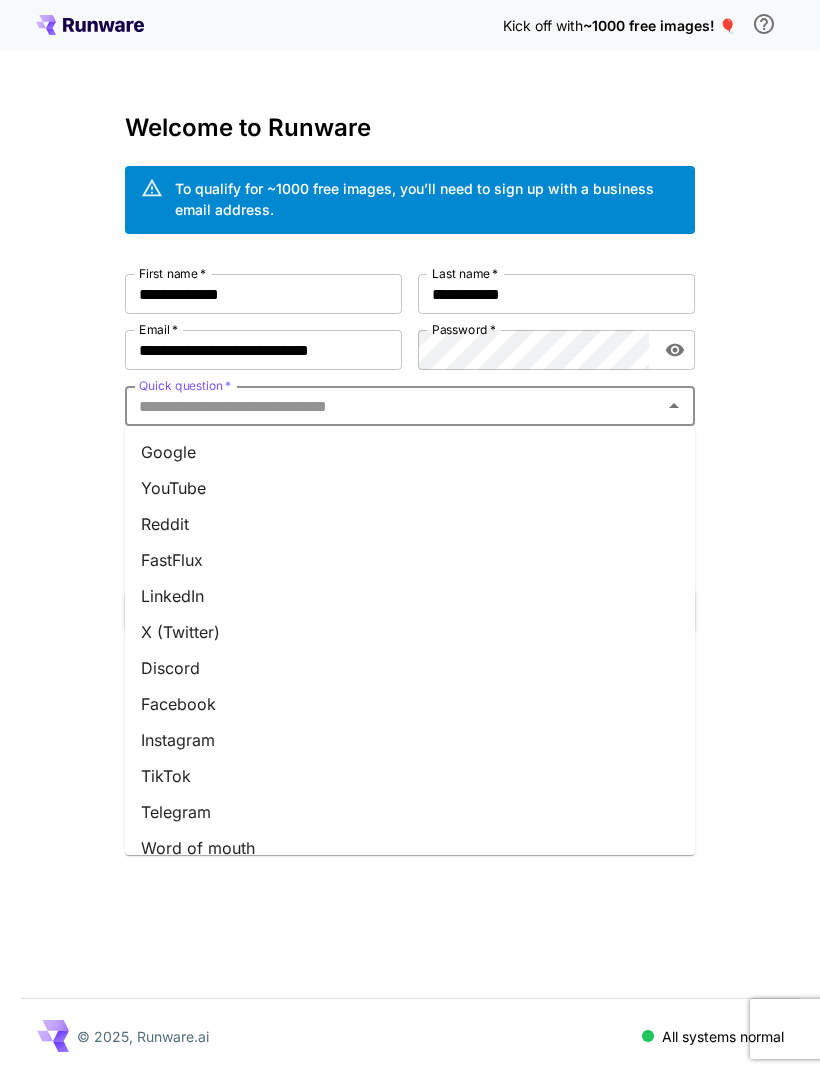 click on "YouTube" at bounding box center (410, 488) 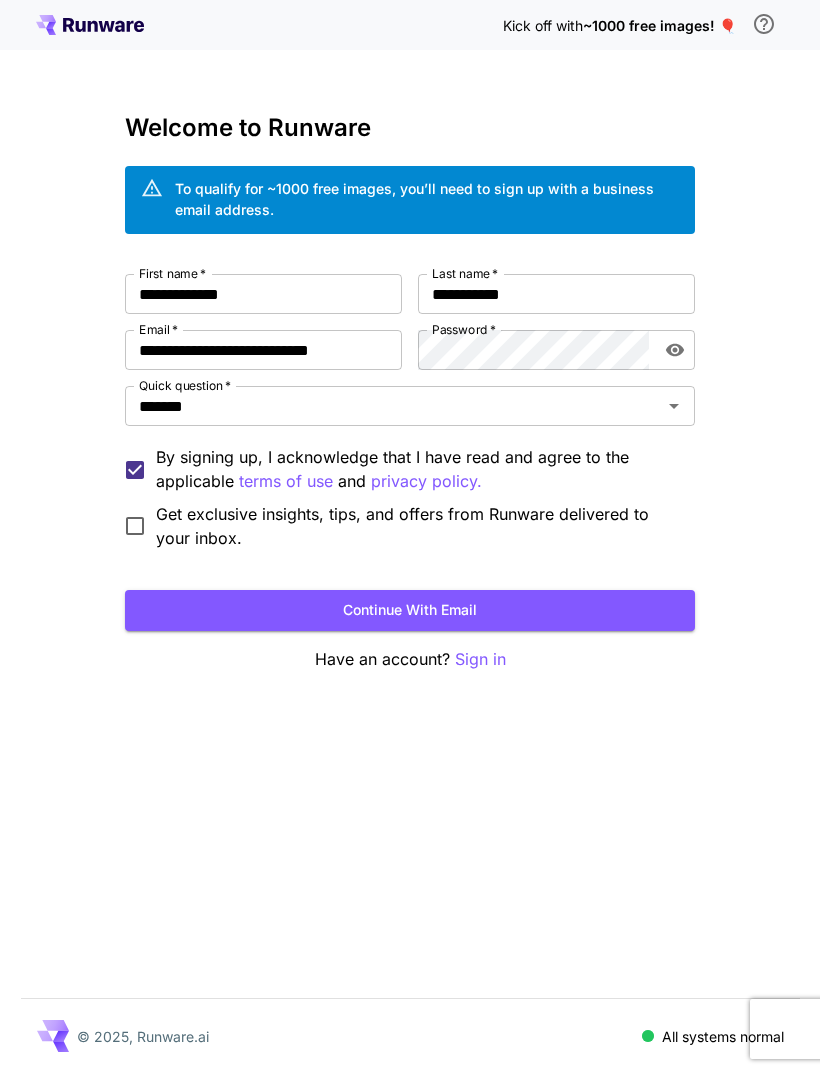click on "Continue with email" at bounding box center (410, 610) 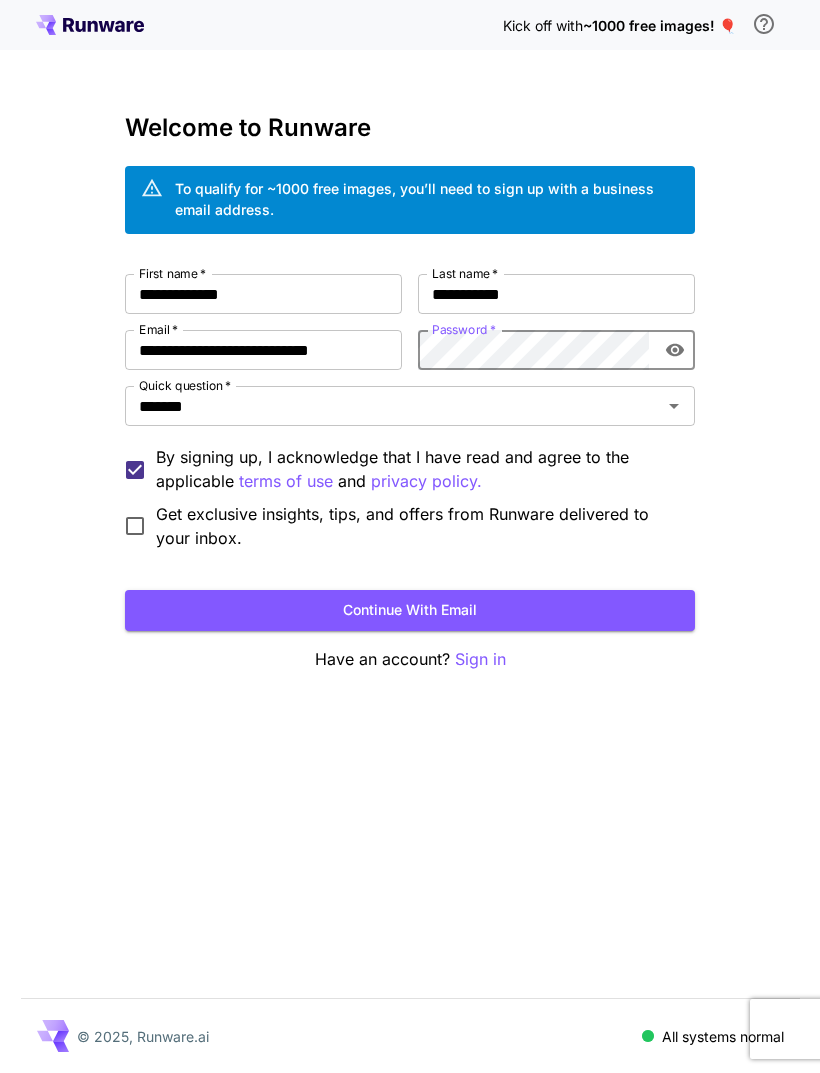 click on "Continue with email" at bounding box center [410, 610] 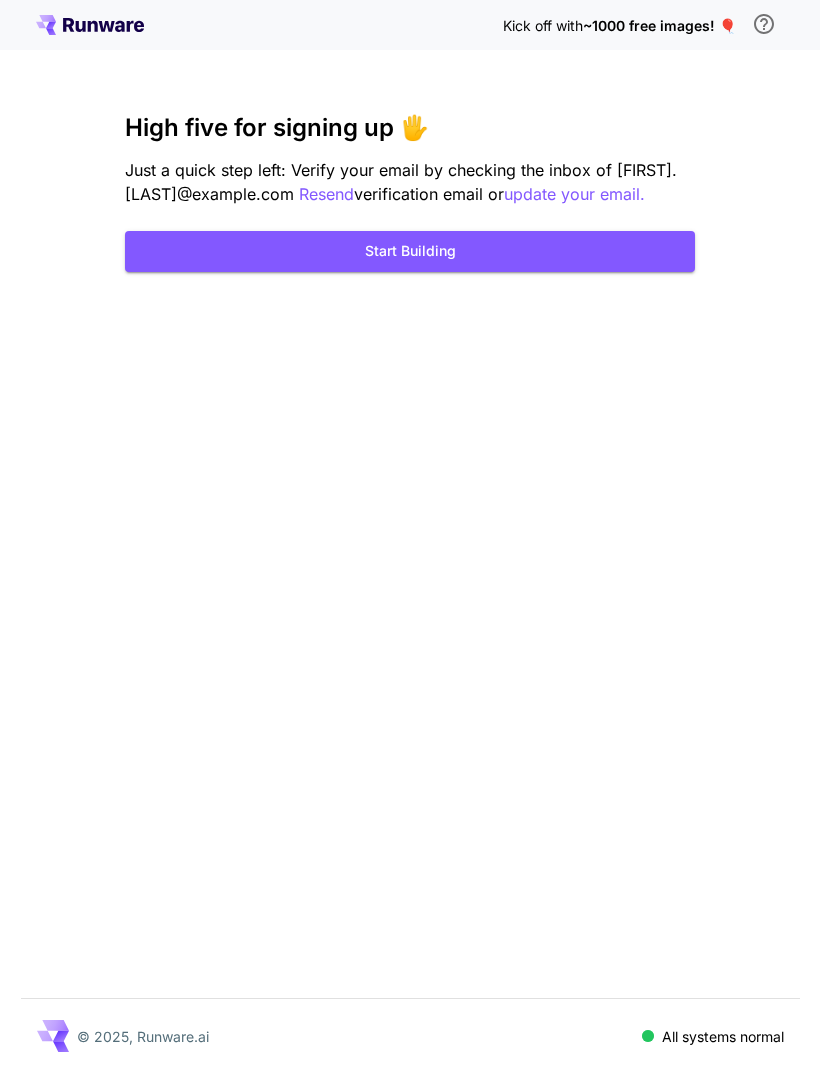click on "Start Building" at bounding box center (410, 251) 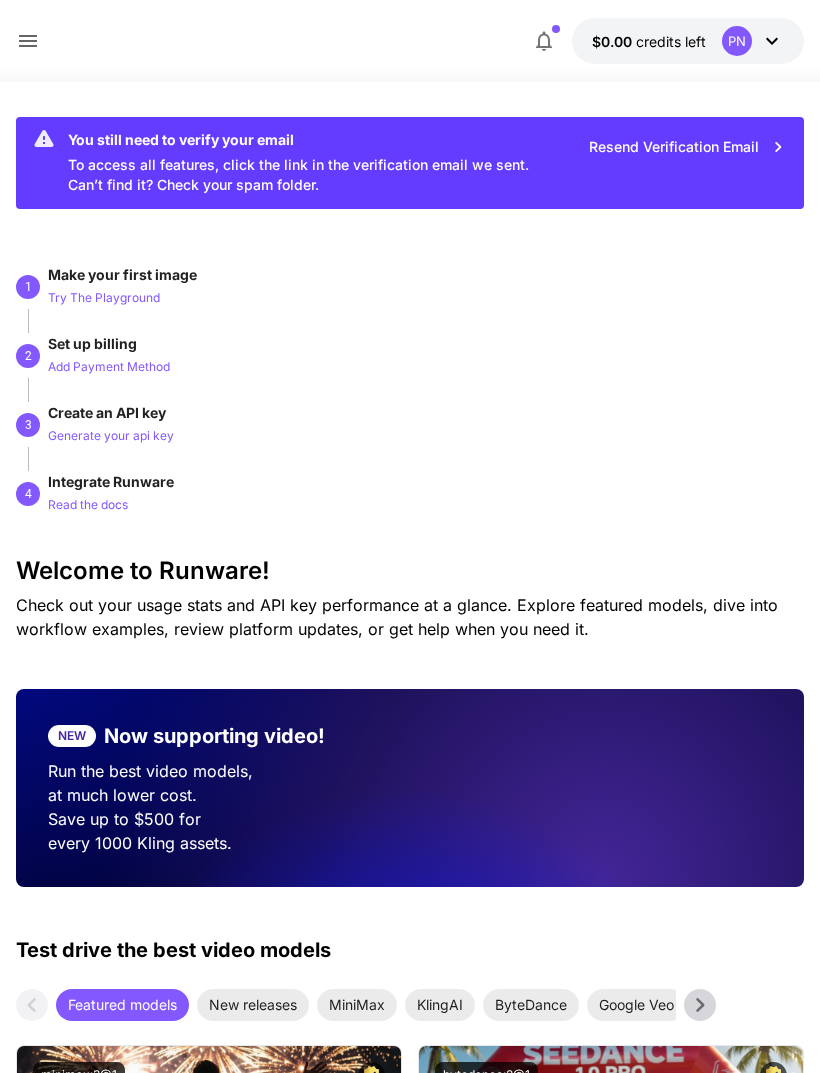 scroll, scrollTop: 6, scrollLeft: 0, axis: vertical 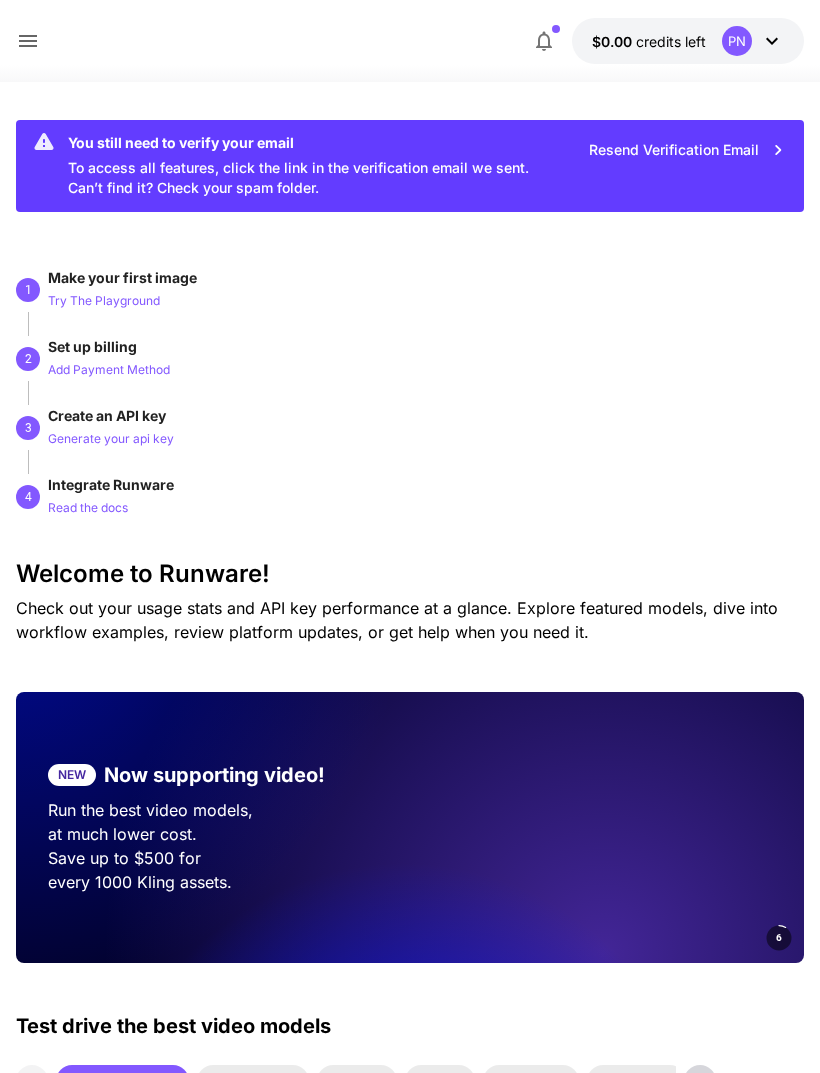 click on "Resend Verification Email" at bounding box center [687, 150] 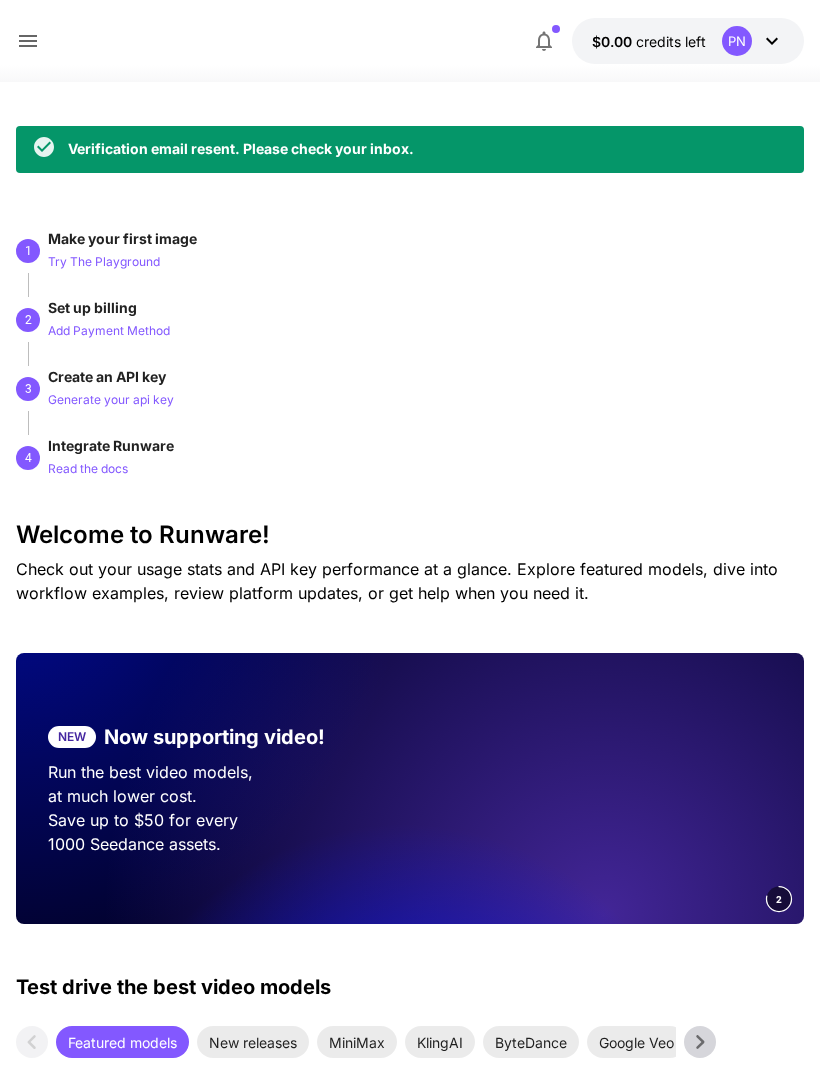 scroll, scrollTop: 0, scrollLeft: 41, axis: horizontal 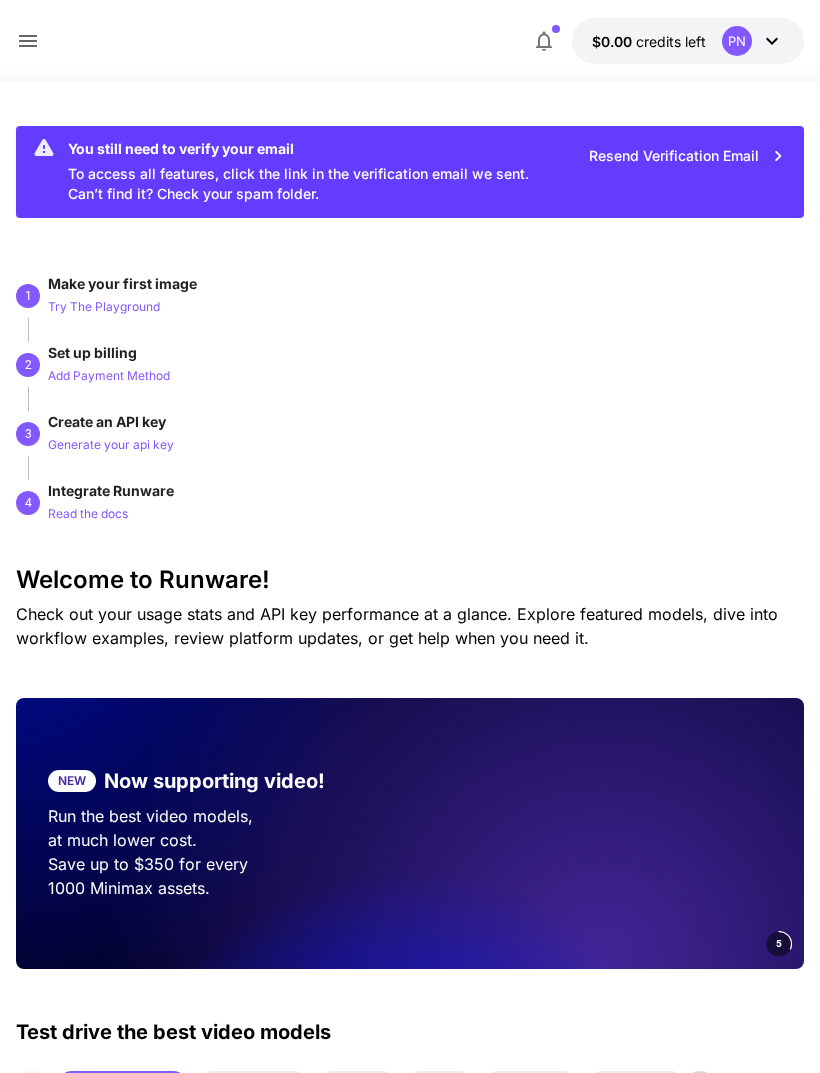 click on "Create an API key" at bounding box center [107, 421] 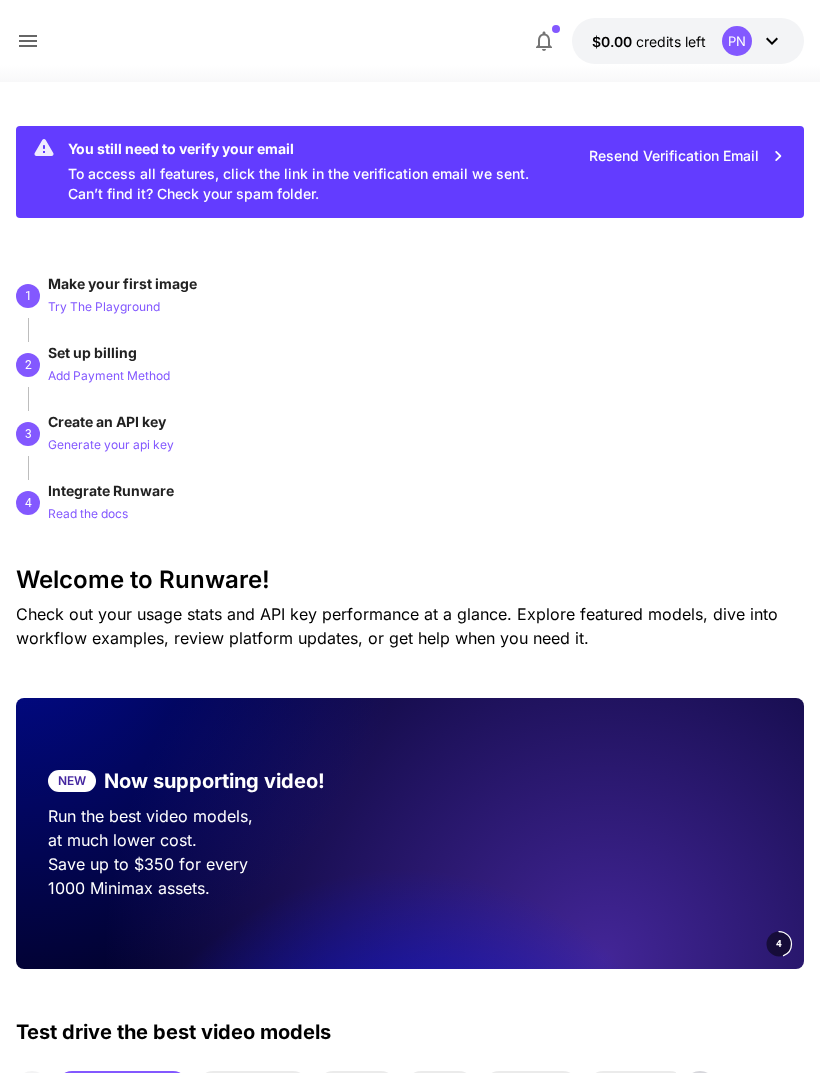 click on "Generate your api key" at bounding box center (111, 445) 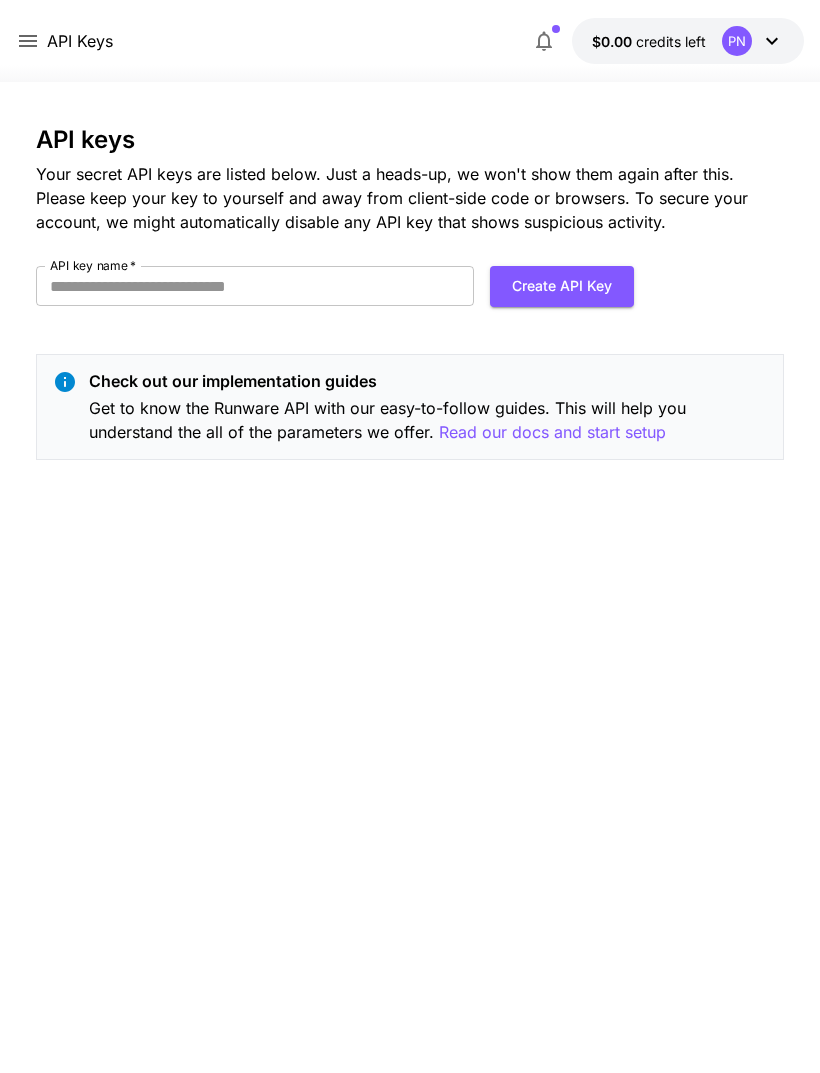 click on "API key name   *" at bounding box center (255, 286) 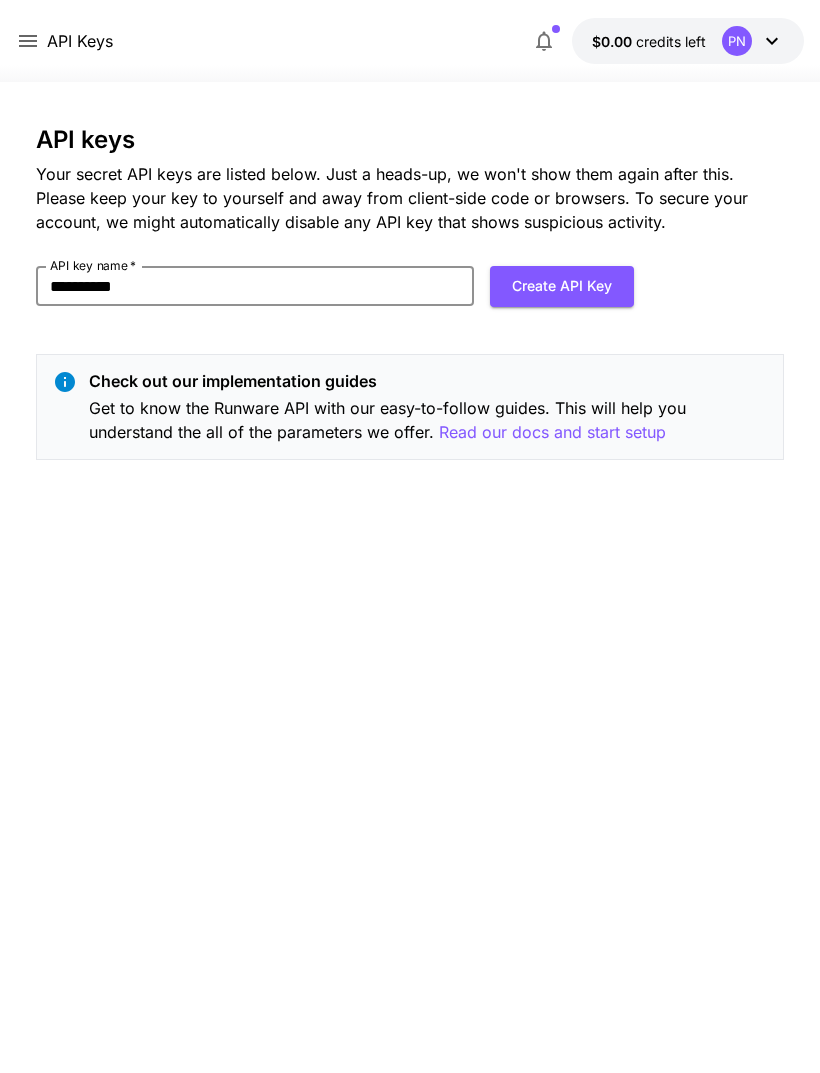 type on "**********" 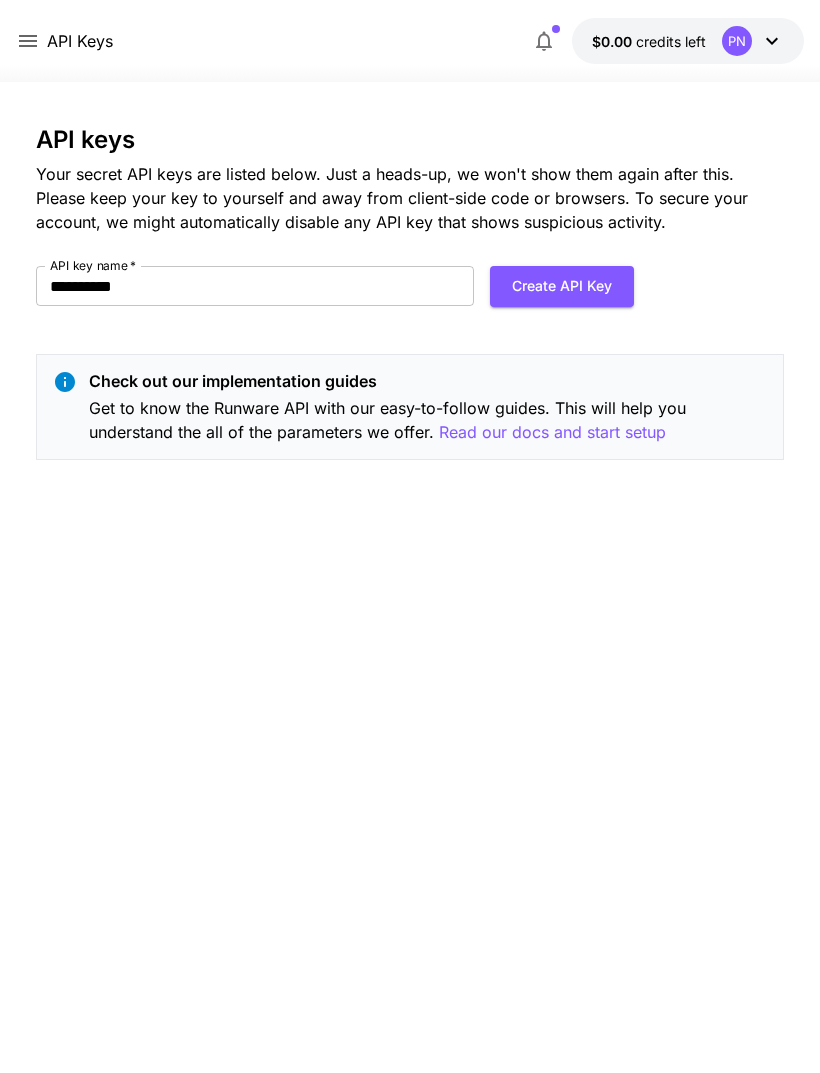 click 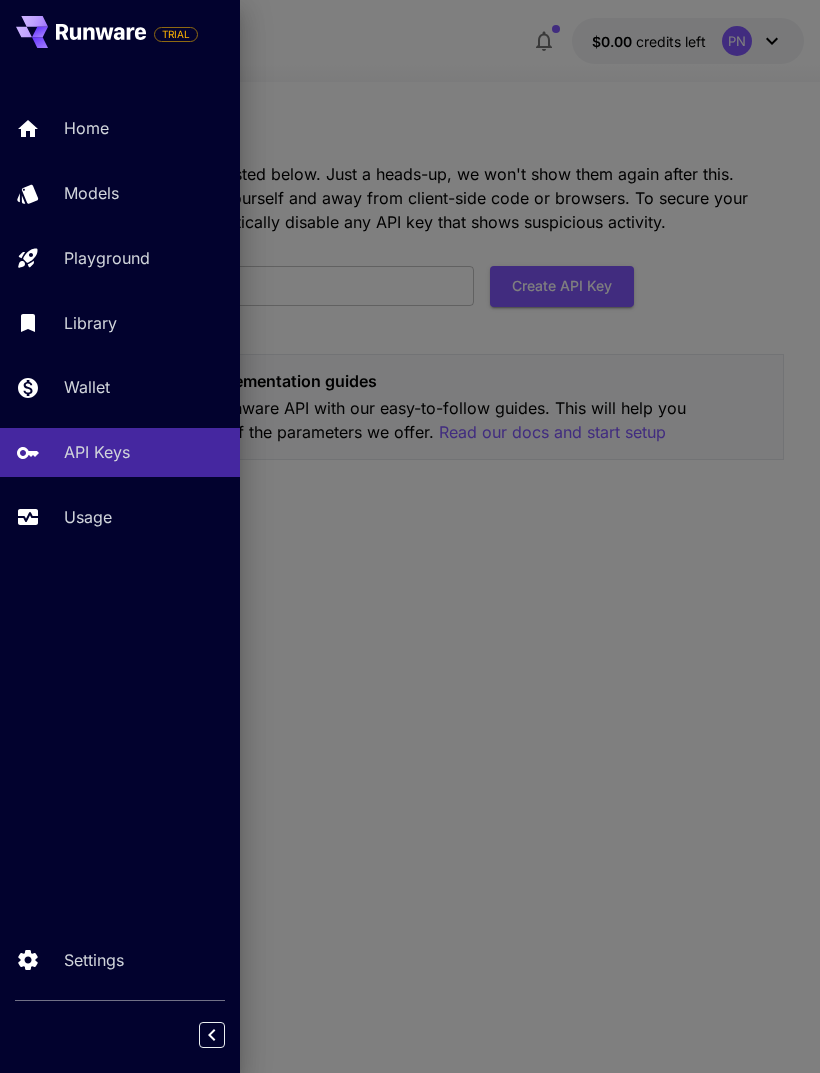 click on "Home" at bounding box center (144, 128) 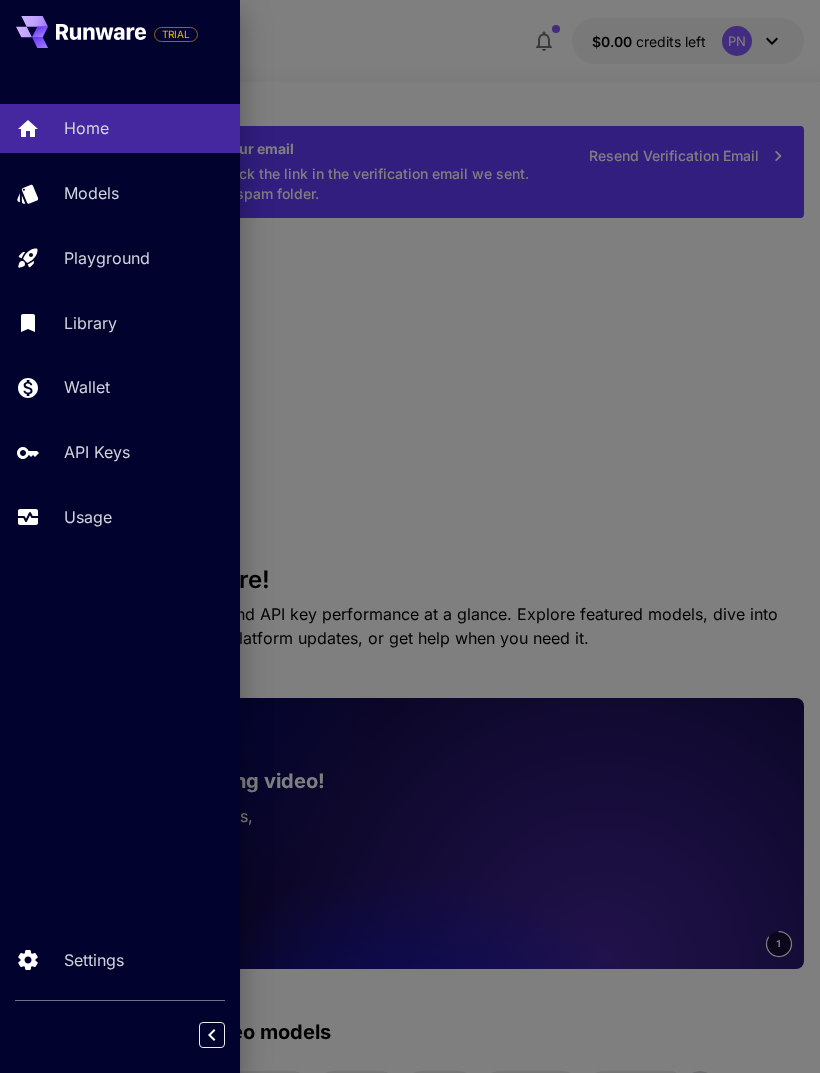 click at bounding box center (410, 536) 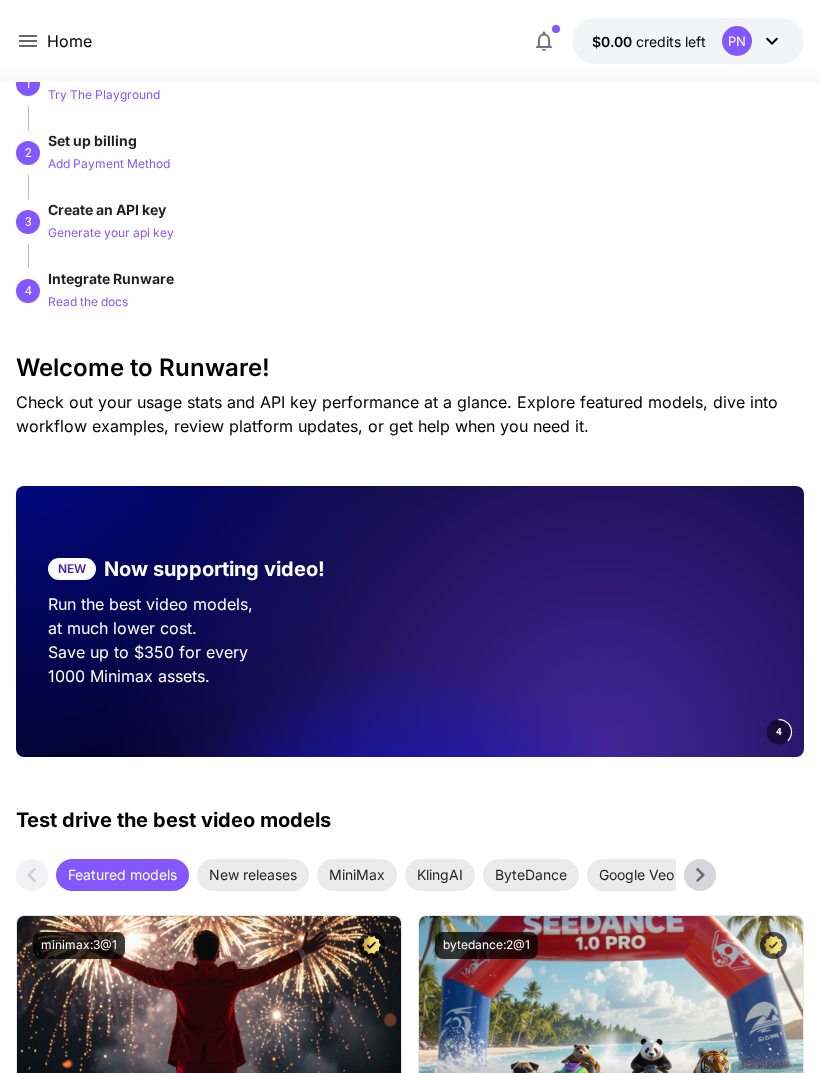 scroll, scrollTop: 0, scrollLeft: 0, axis: both 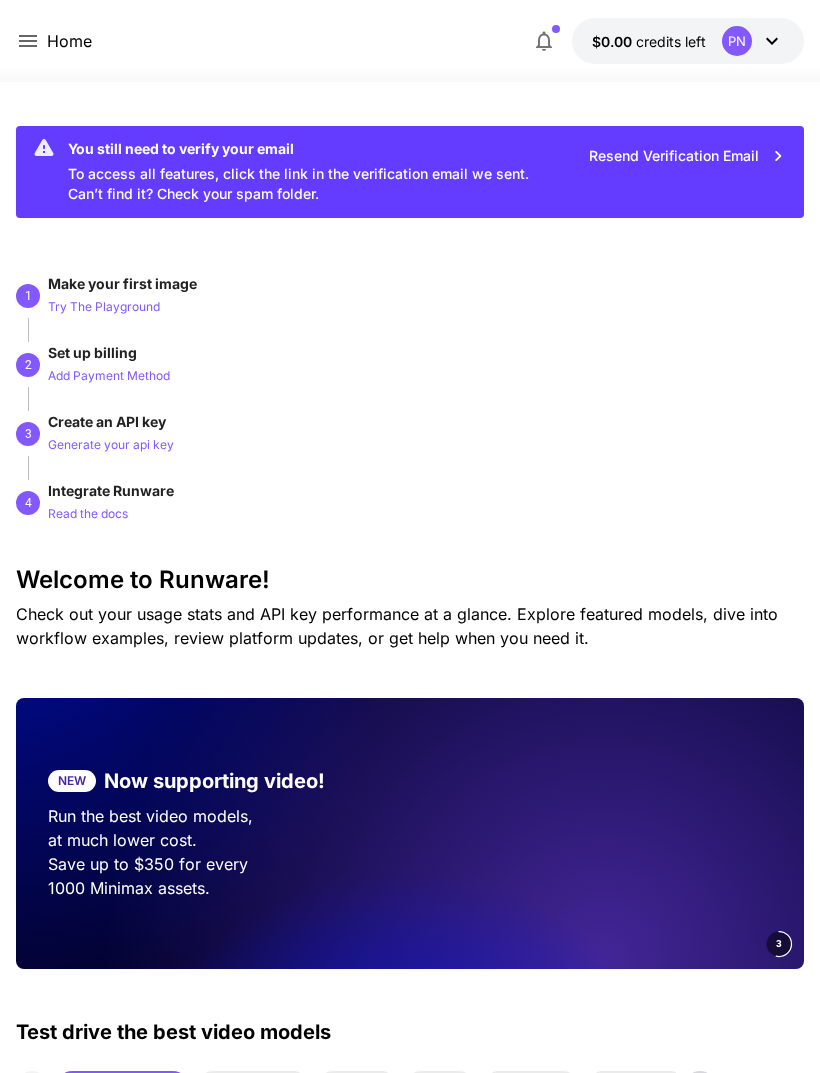 click on "Resend Verification Email" at bounding box center (687, 156) 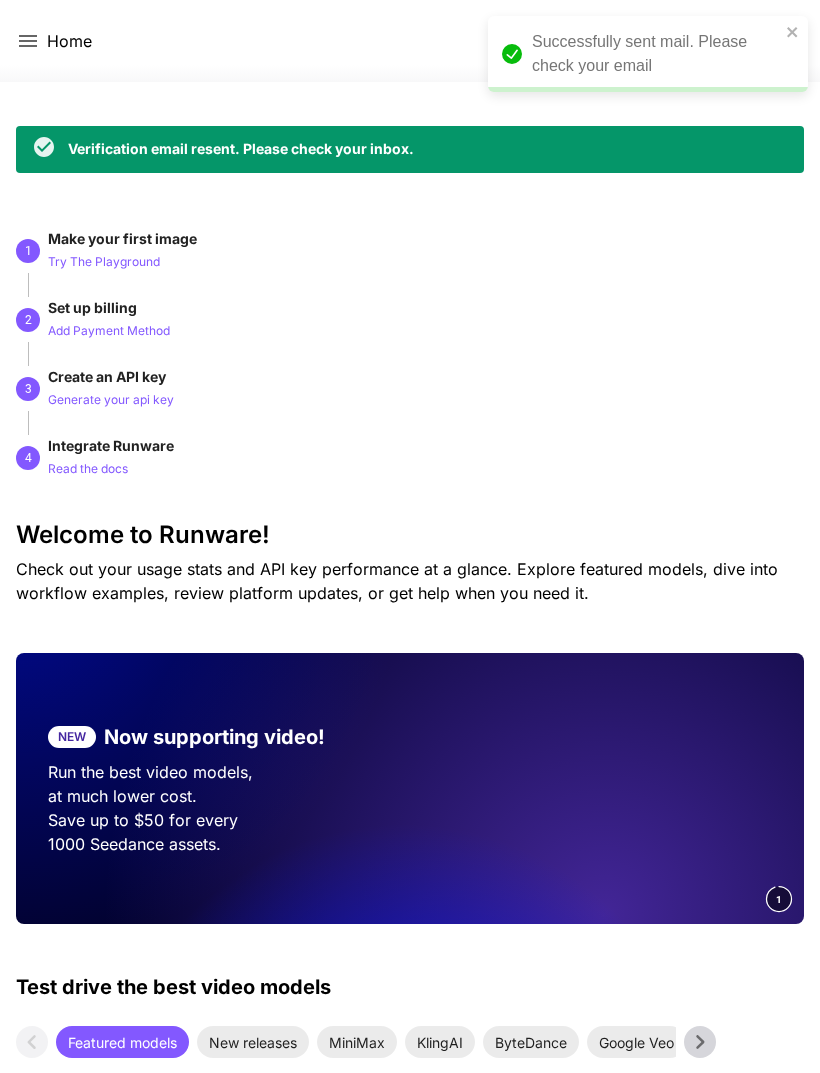 click 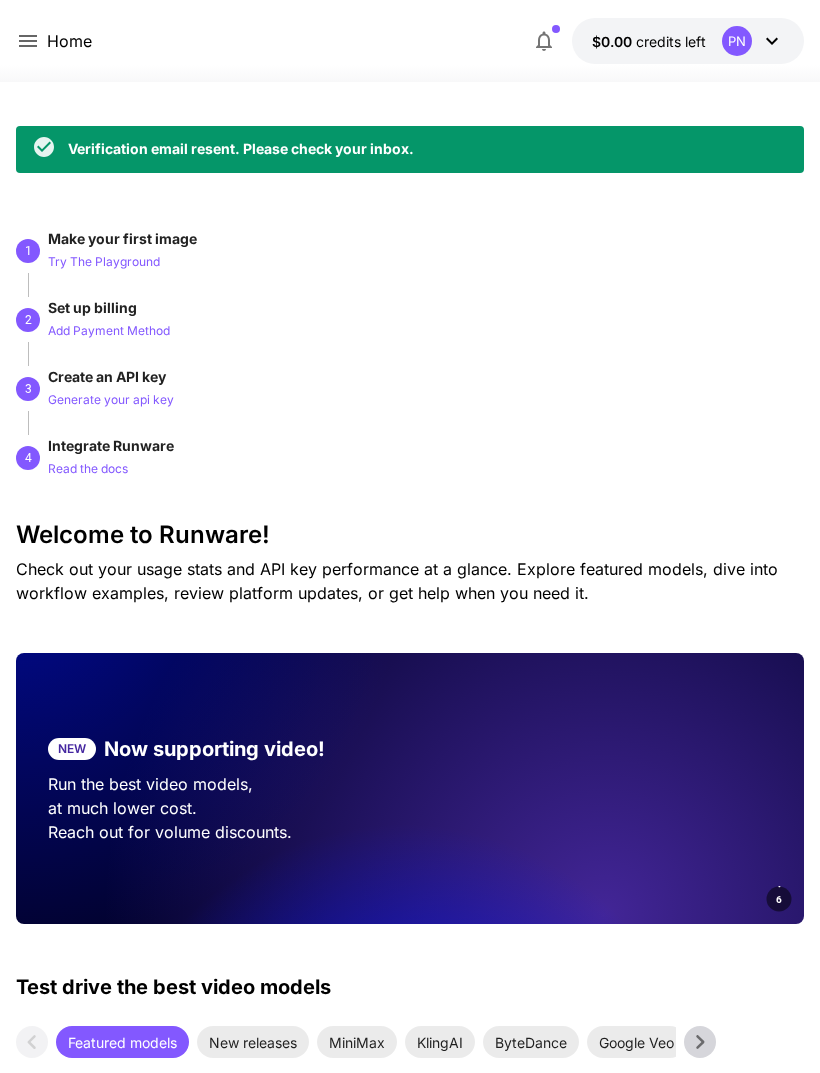 click 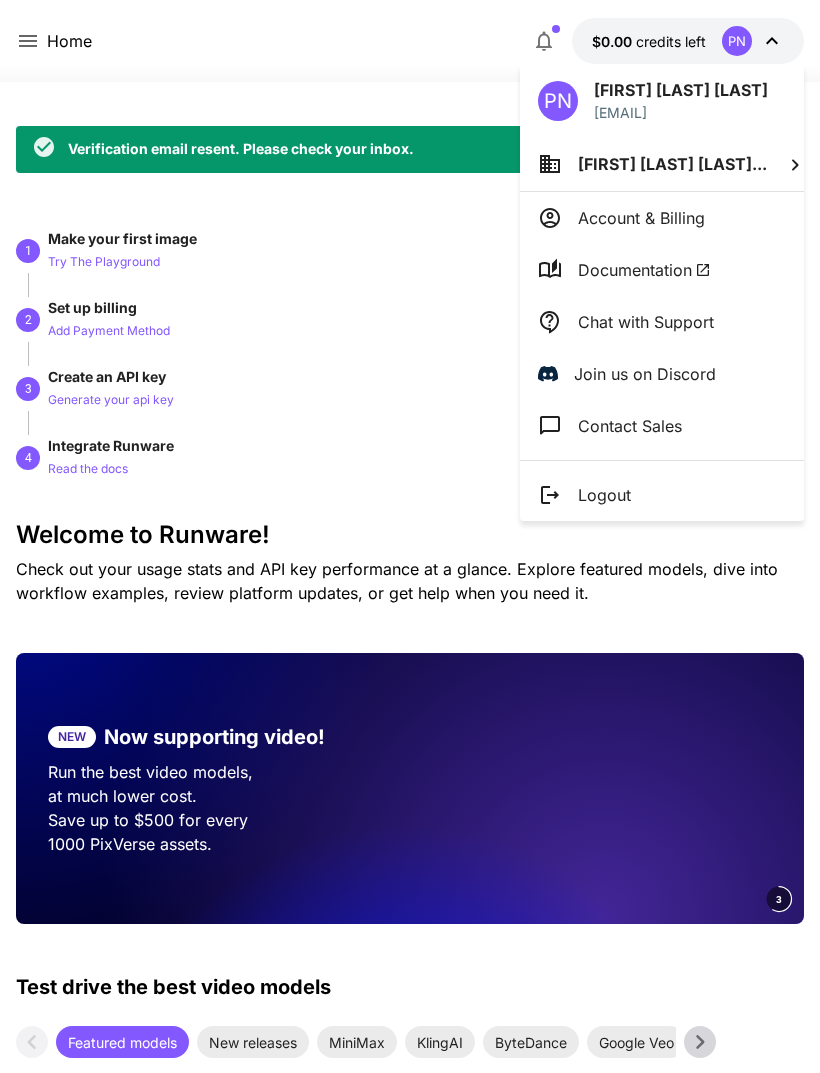 click on "[EMAIL]" at bounding box center [681, 112] 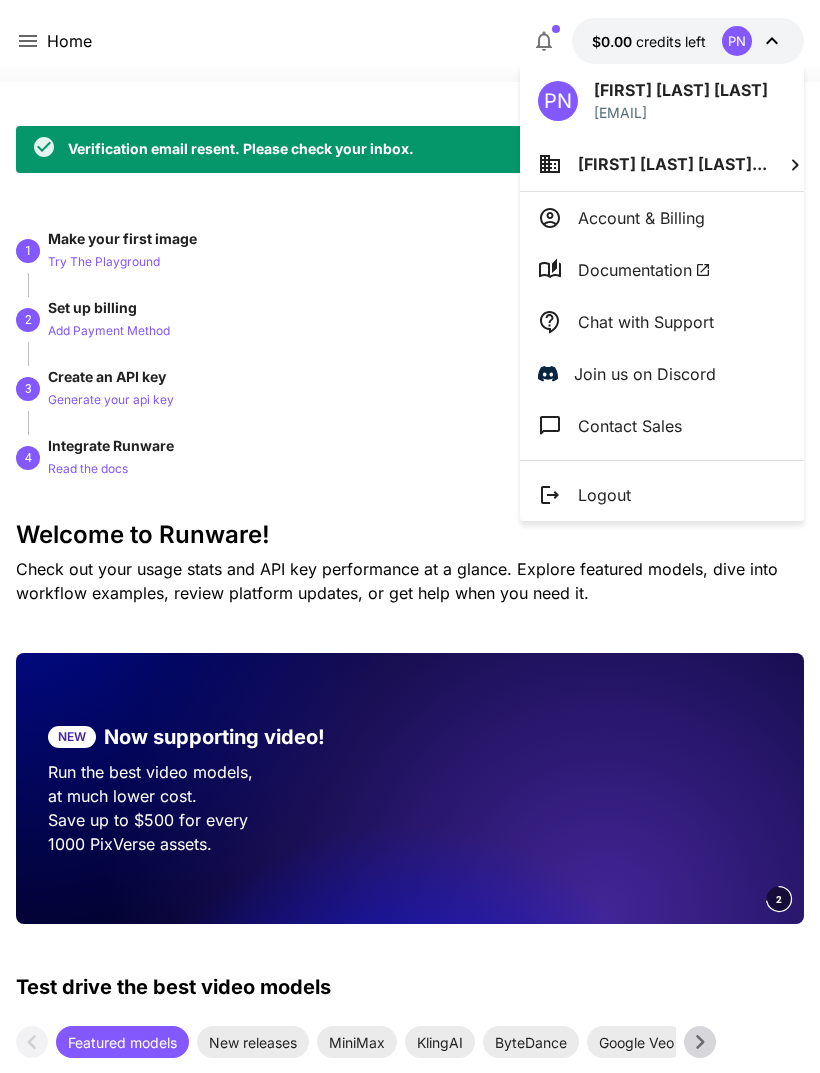 click on "[FIRST] [LAST] [LAST]..." at bounding box center (662, 164) 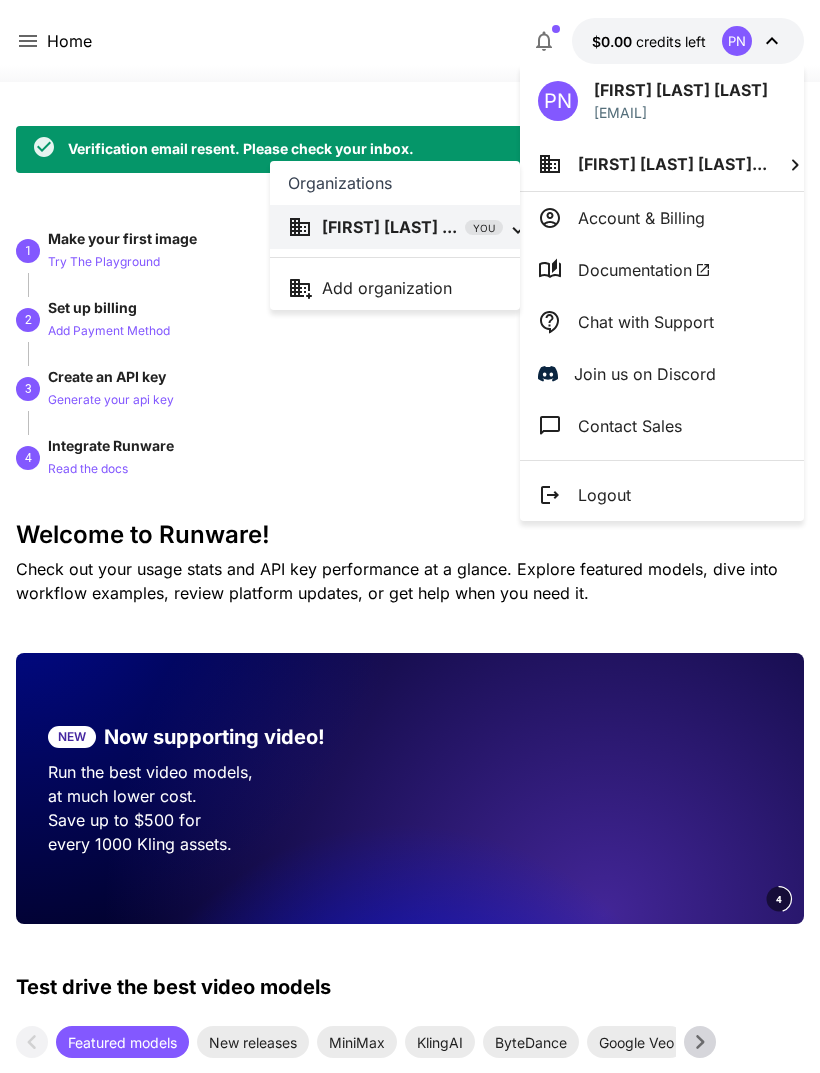 click at bounding box center (410, 536) 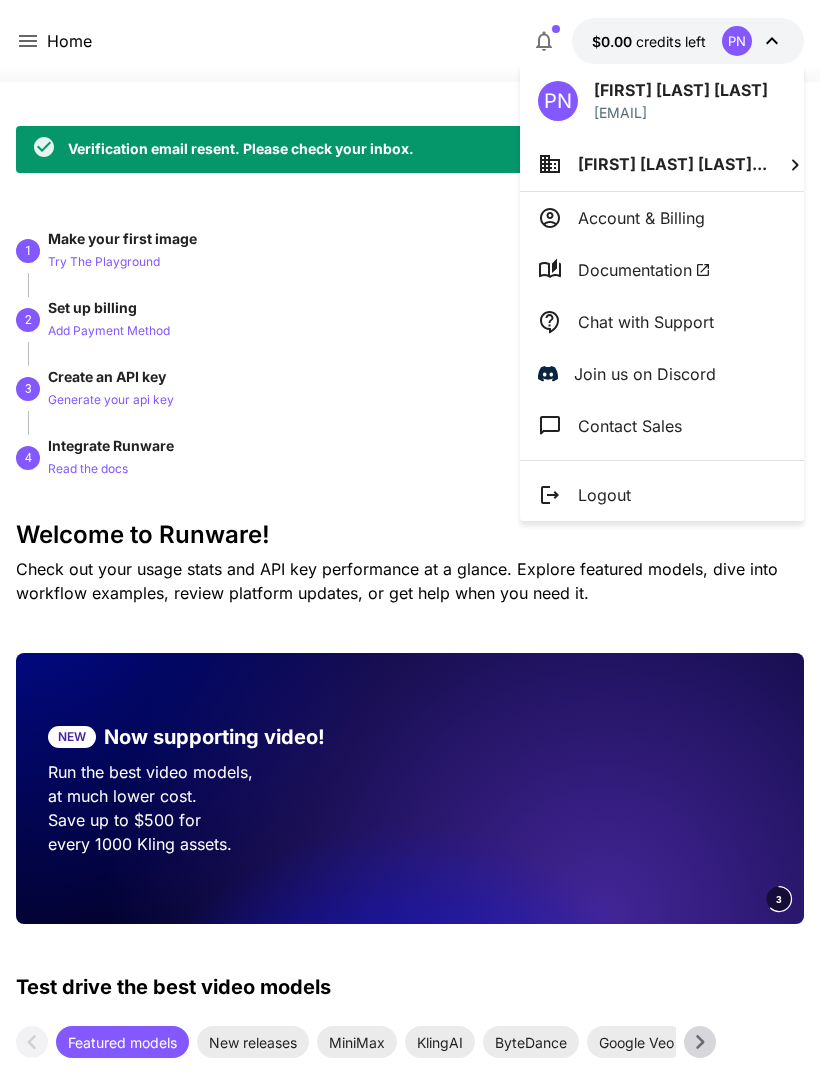 click on "[FIRST] [LAST] [LAST]" at bounding box center [681, 90] 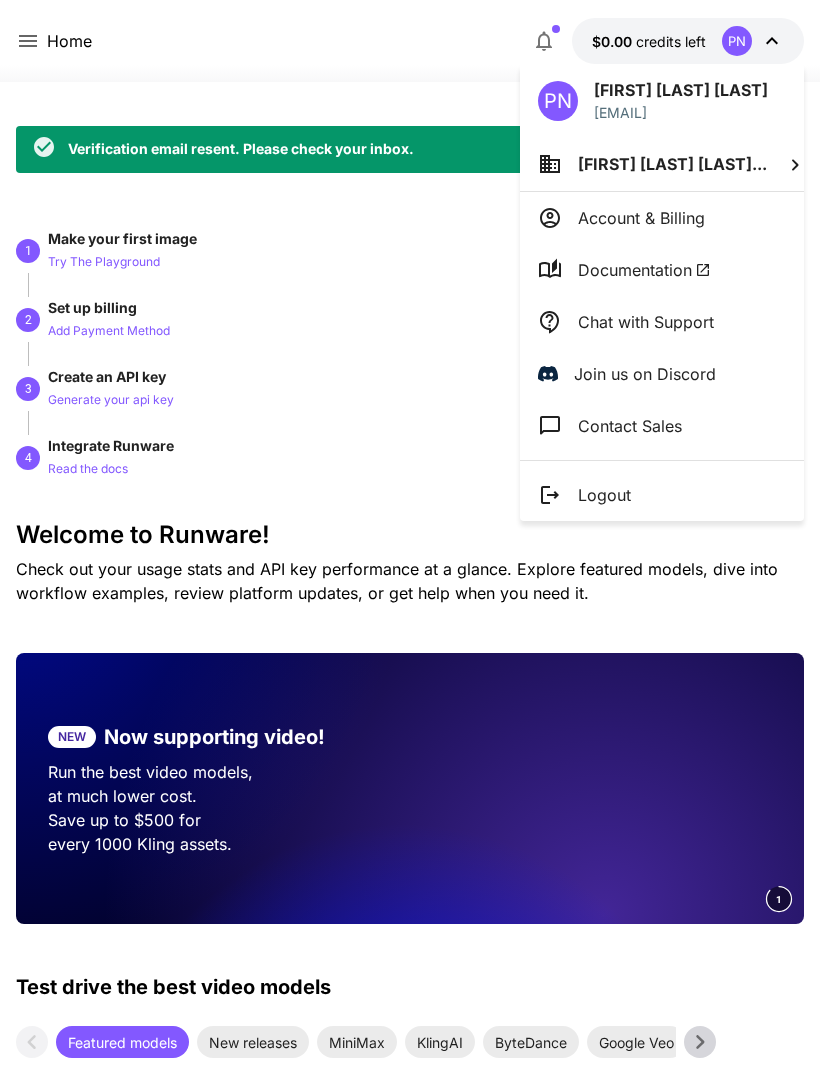 click on "Account & Billing" at bounding box center (662, 218) 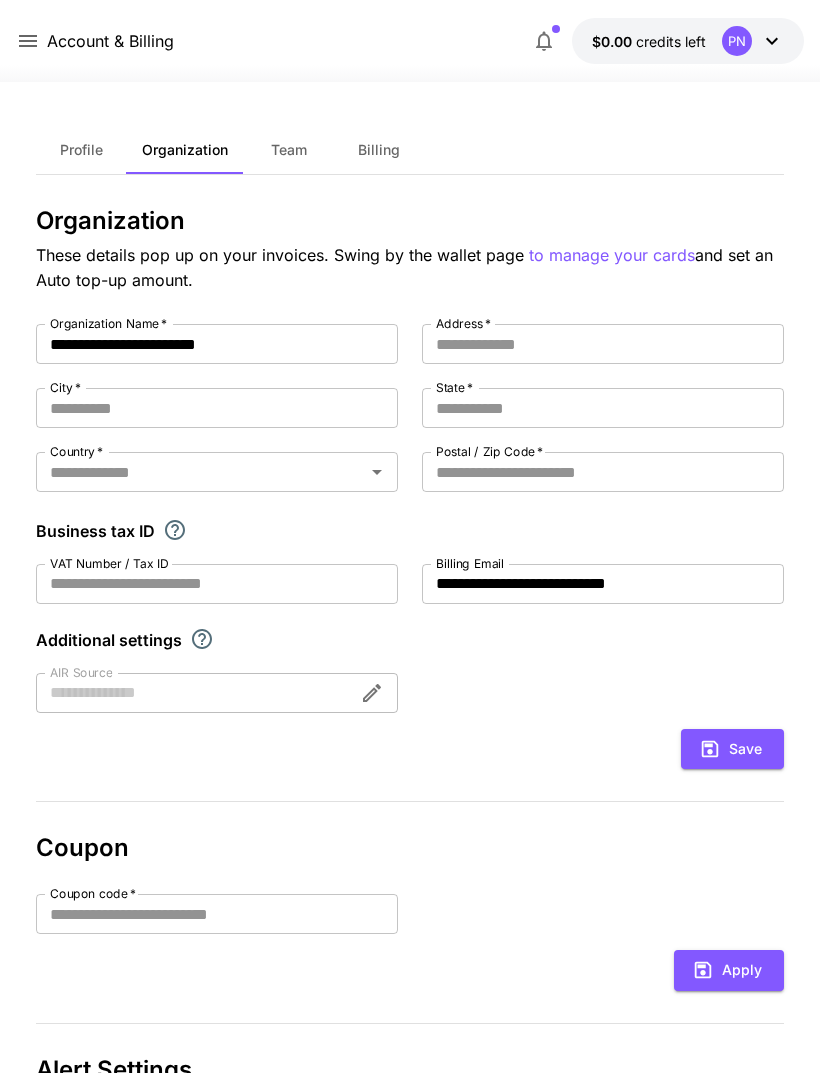 click on "**********" at bounding box center (603, 584) 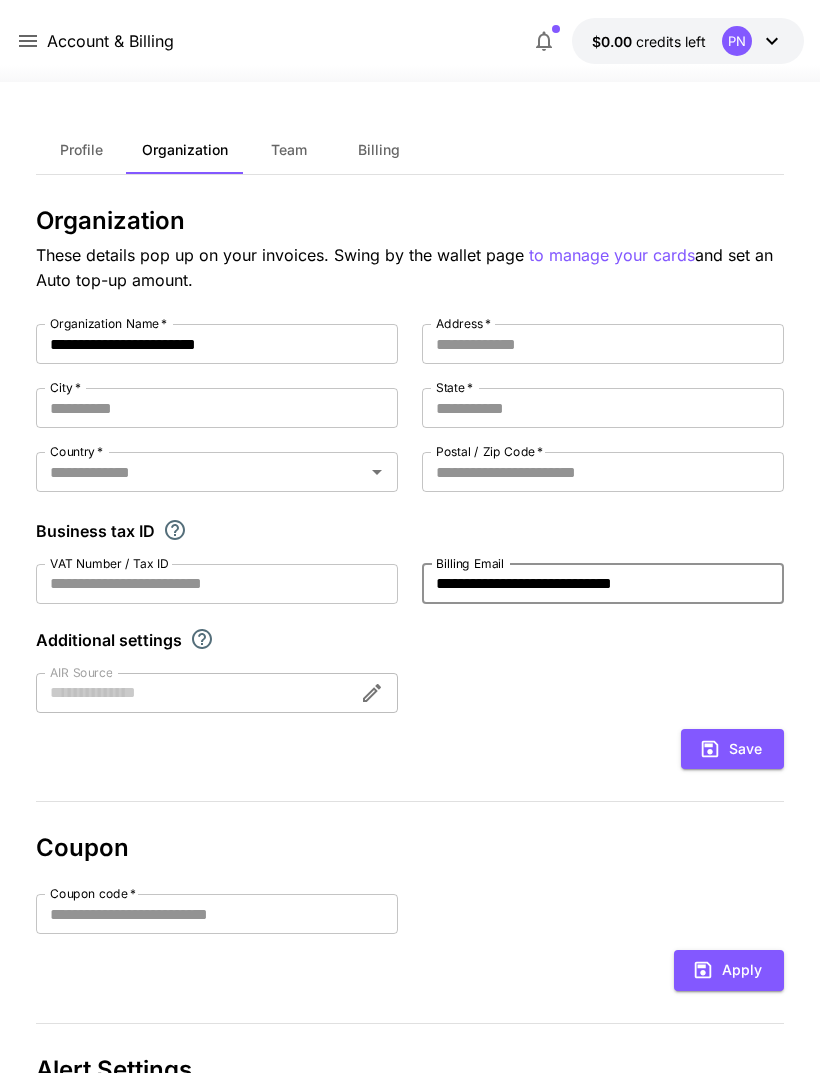 type on "**********" 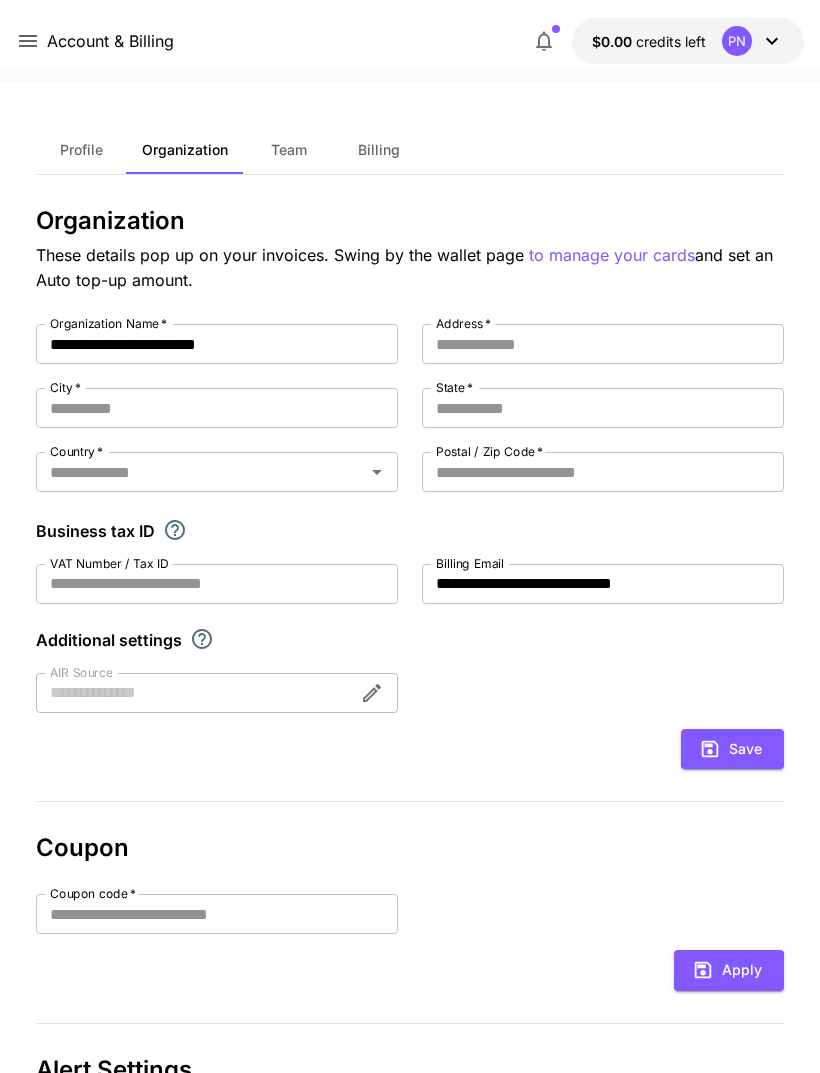 click on "Save" at bounding box center [732, 749] 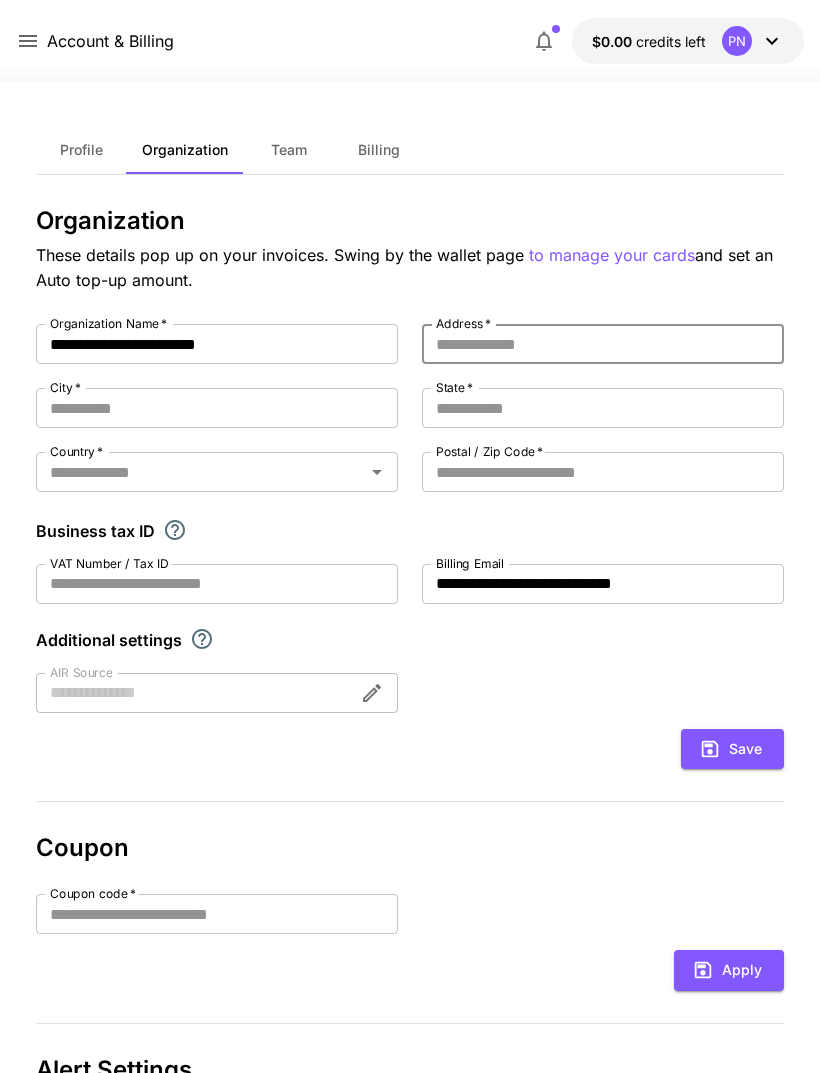 type on "**********" 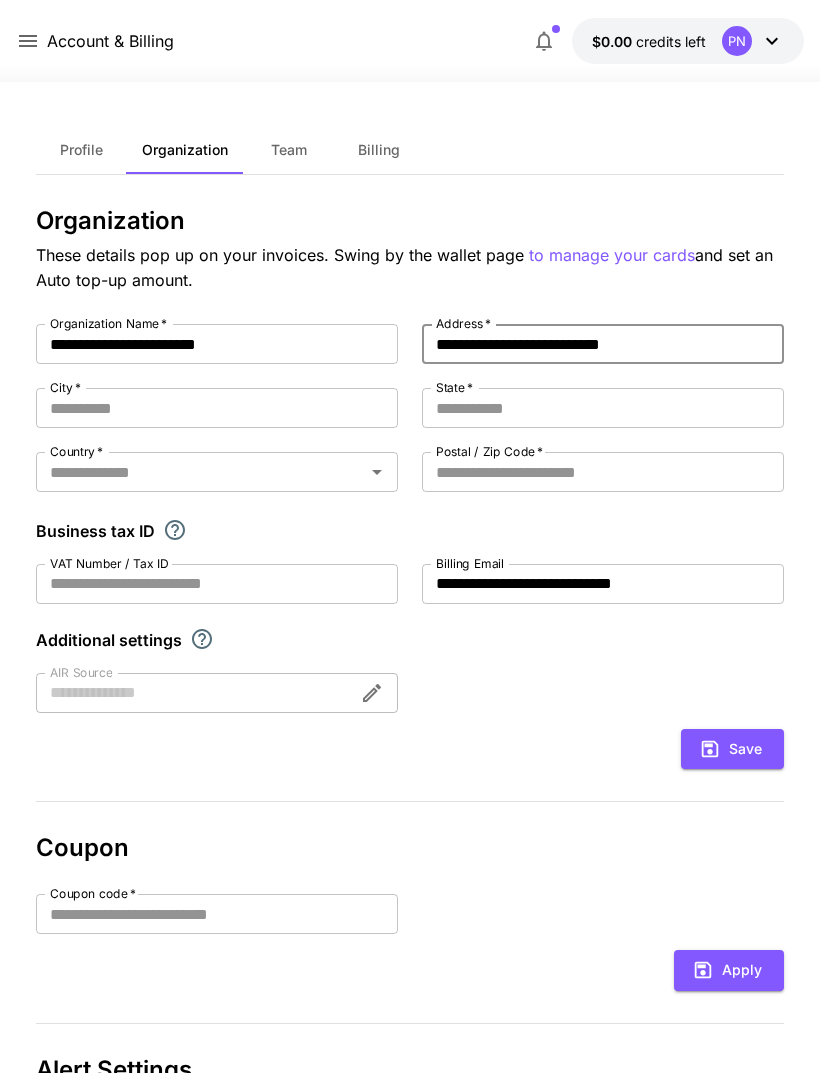 type on "*********" 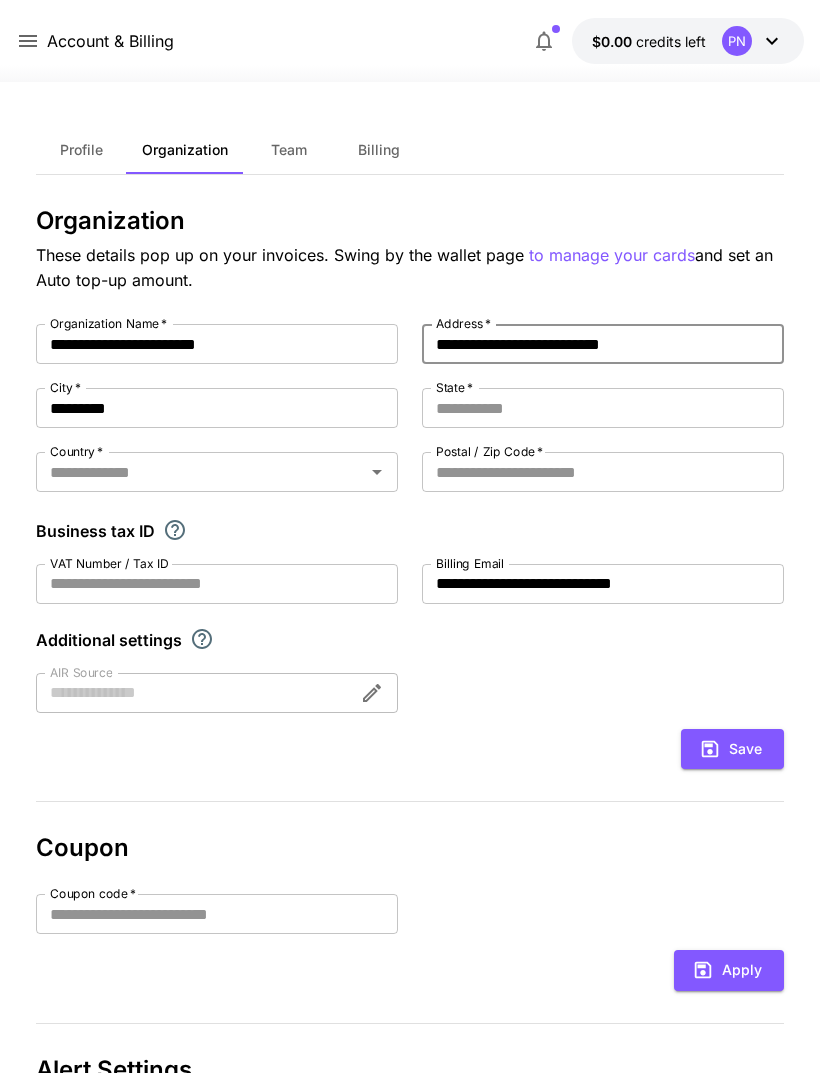 type on "**" 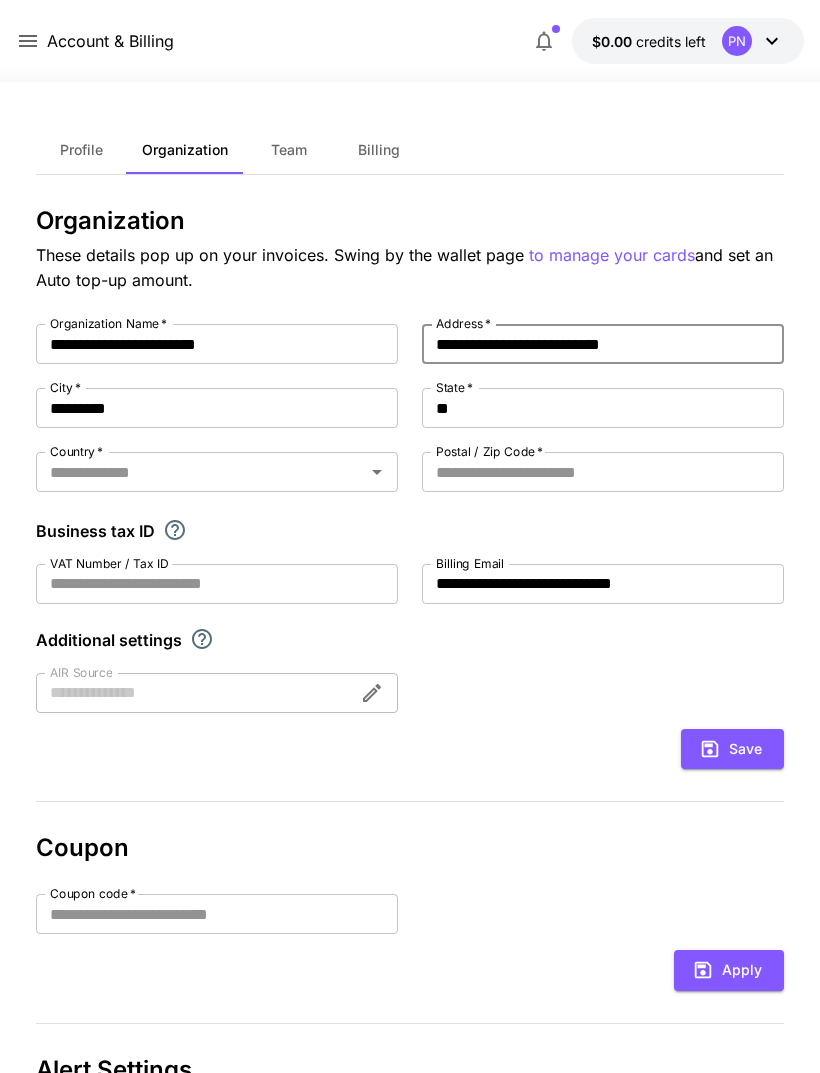 type on "******" 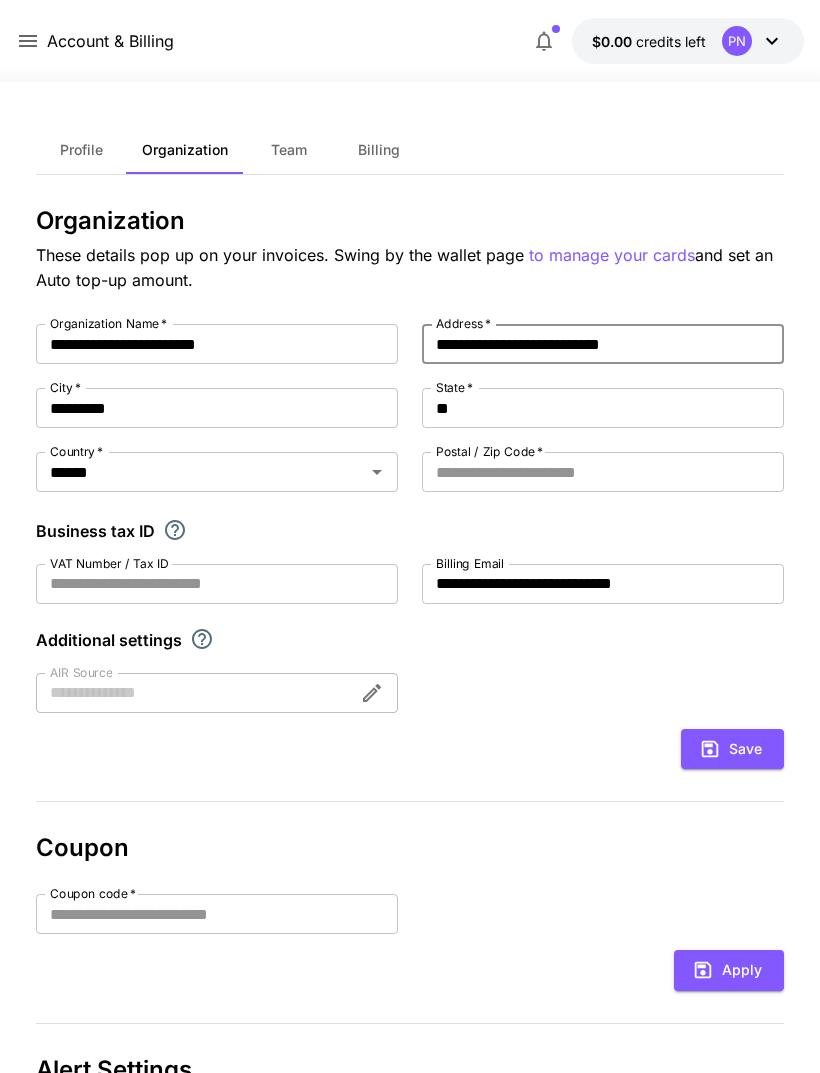 type 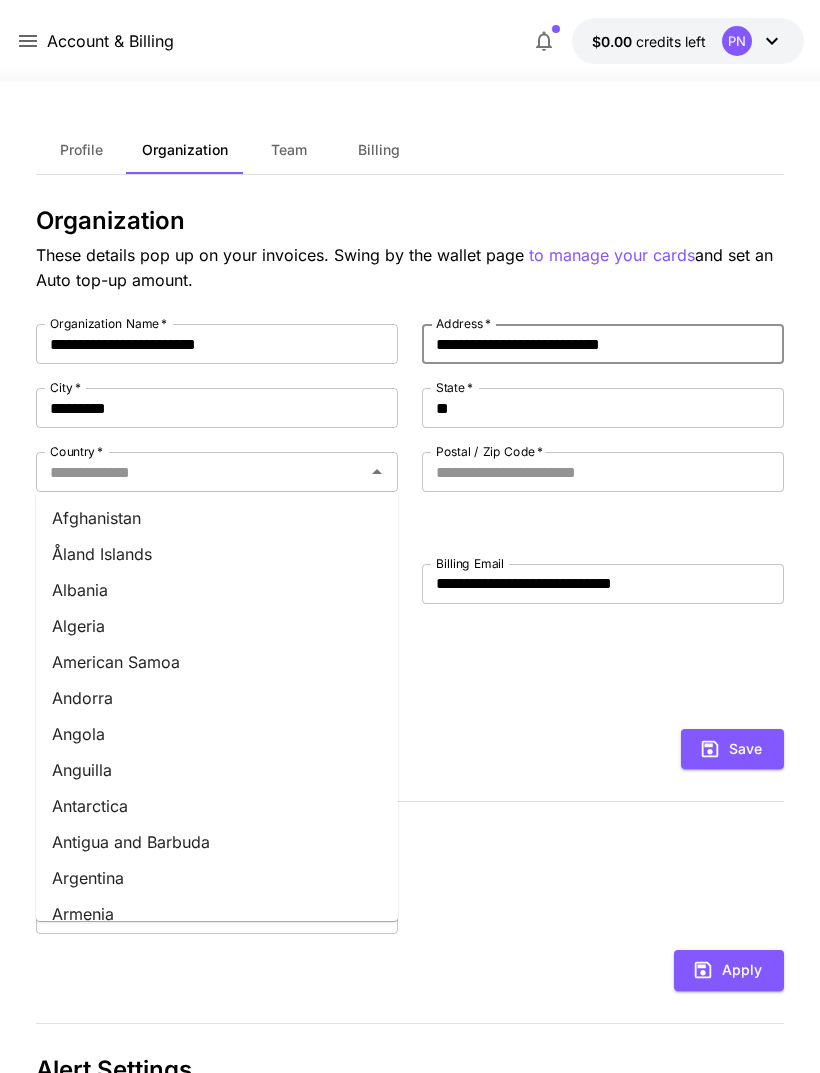 type on "*********" 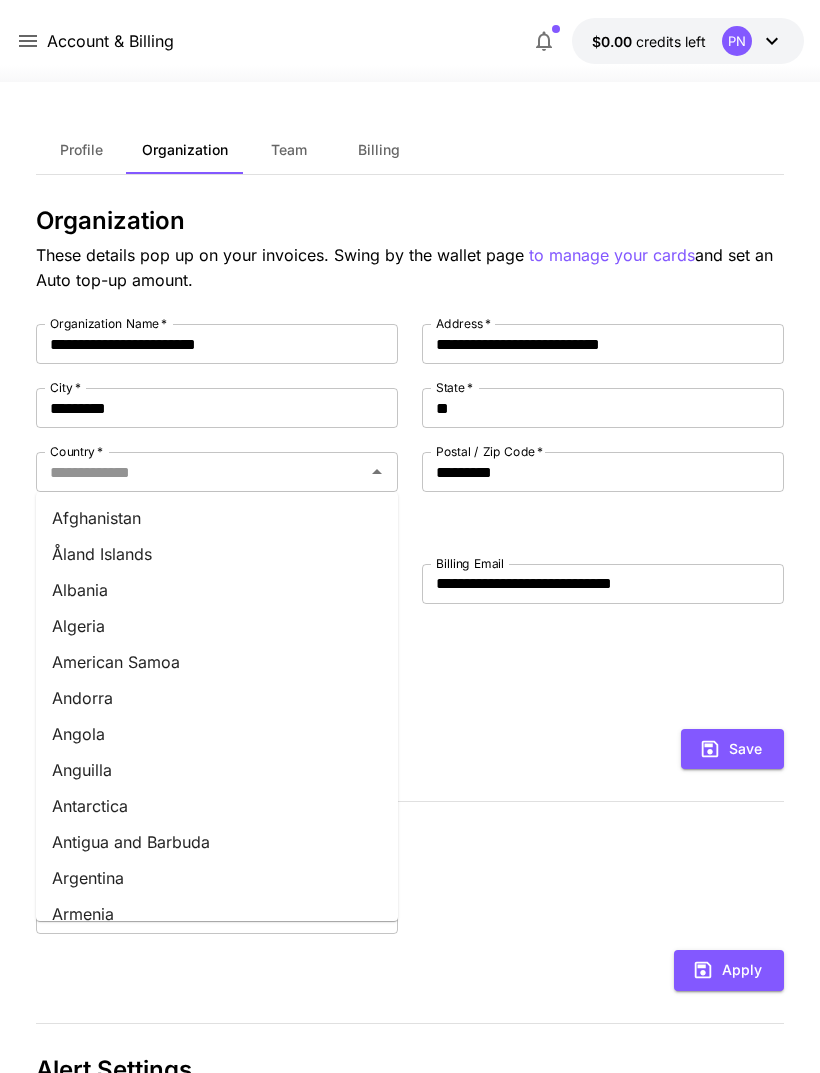 click on "Save" at bounding box center [410, 749] 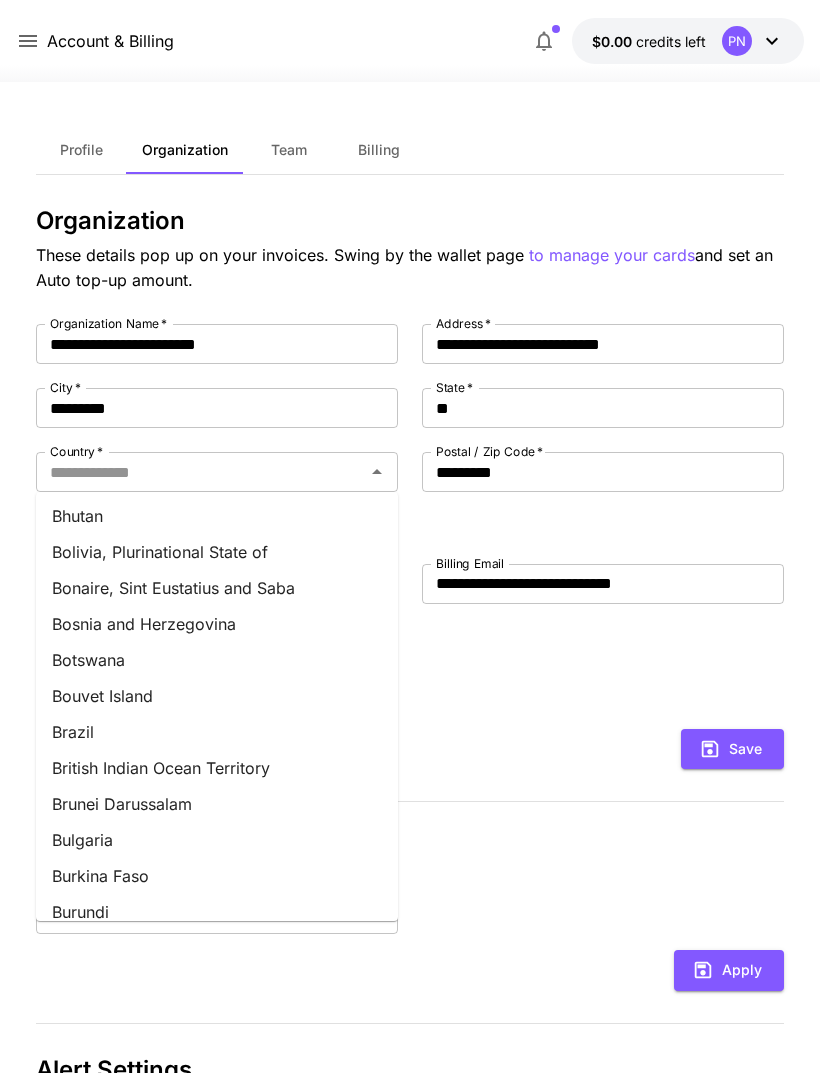 scroll, scrollTop: 908, scrollLeft: 0, axis: vertical 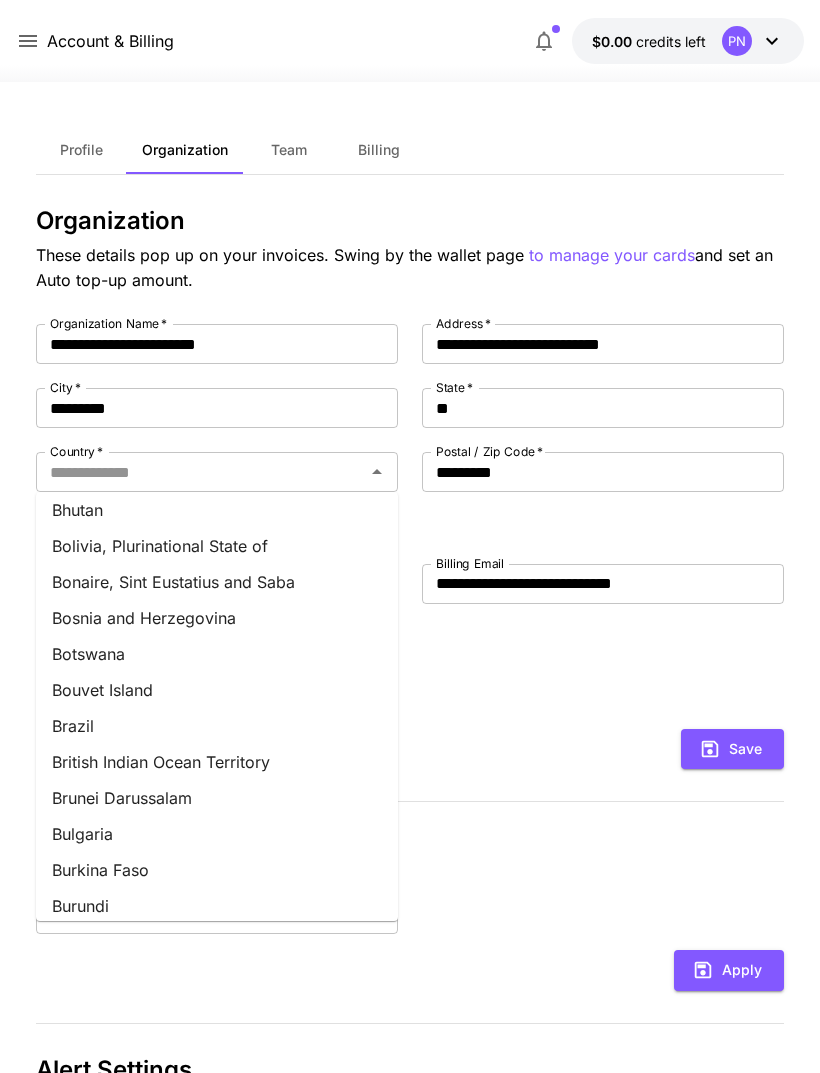 click on "Brazil" at bounding box center (217, 726) 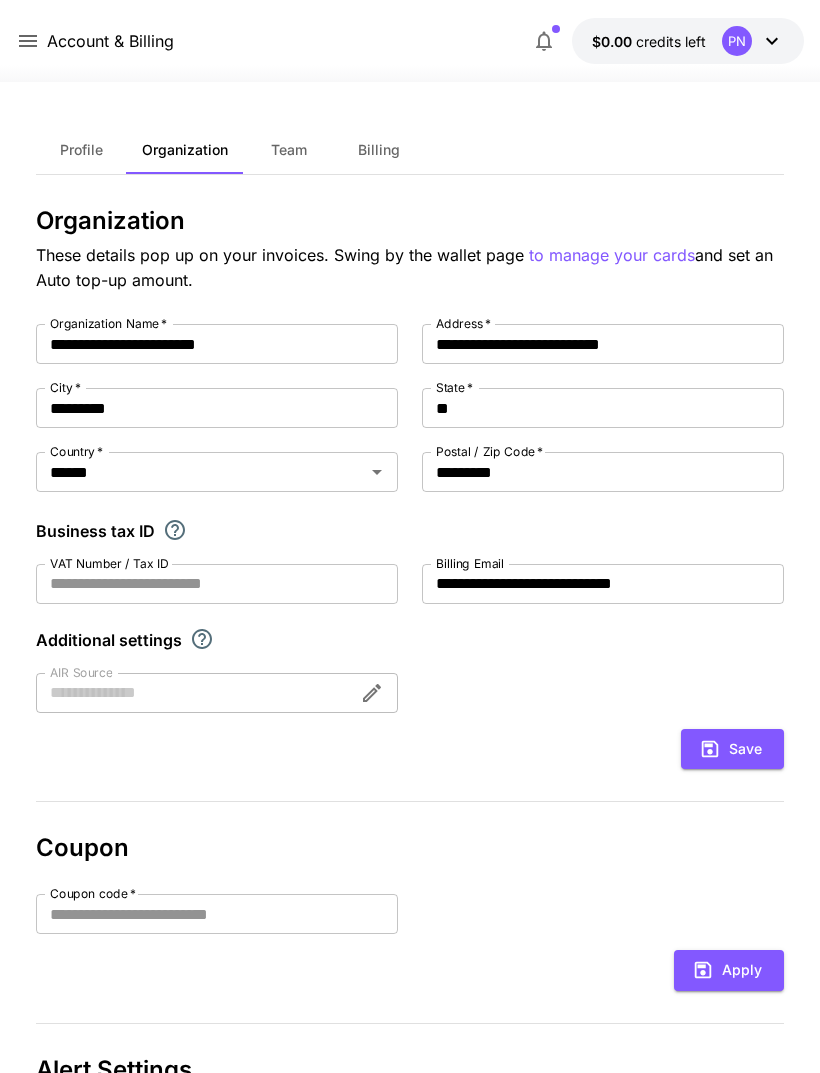 click on "Save" at bounding box center [732, 749] 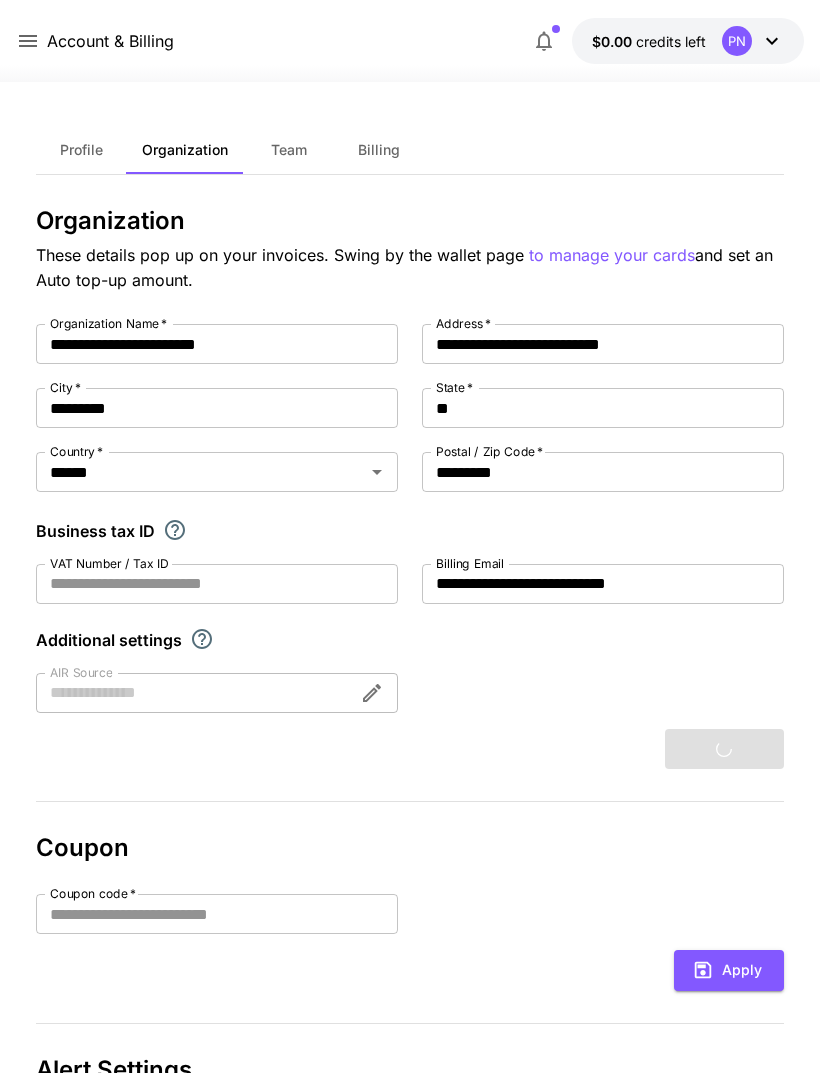 type on "**********" 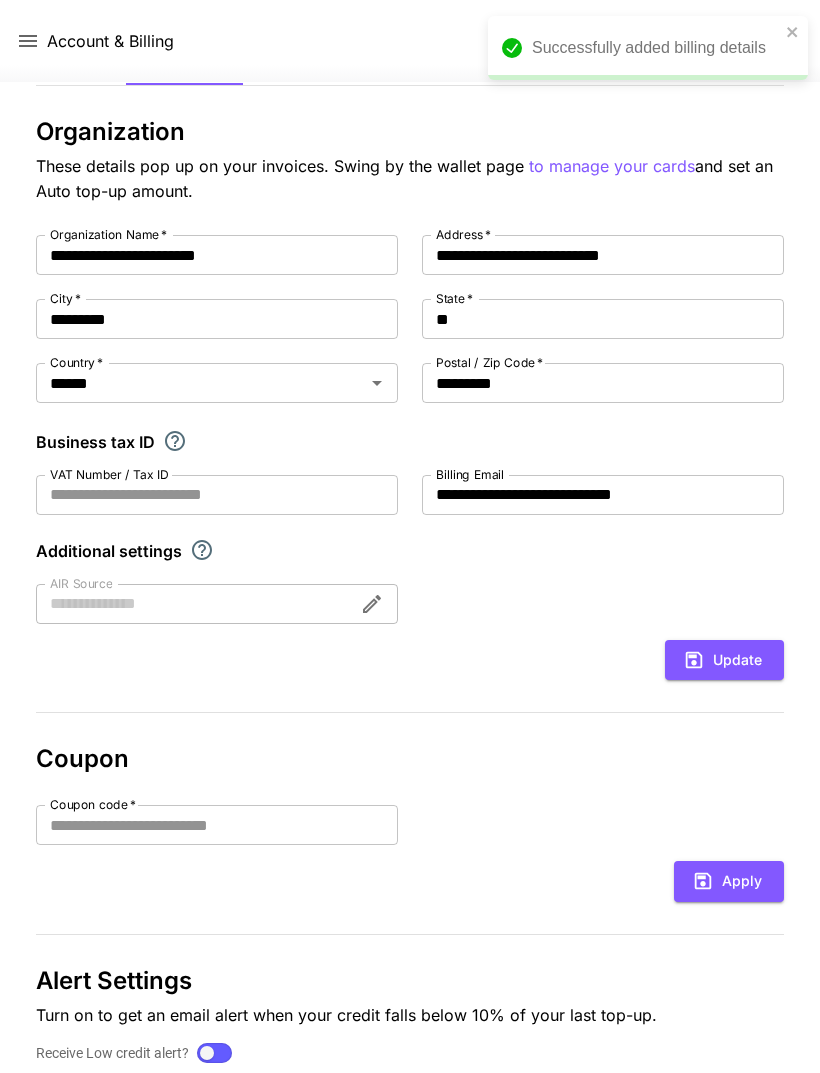 scroll, scrollTop: 0, scrollLeft: 0, axis: both 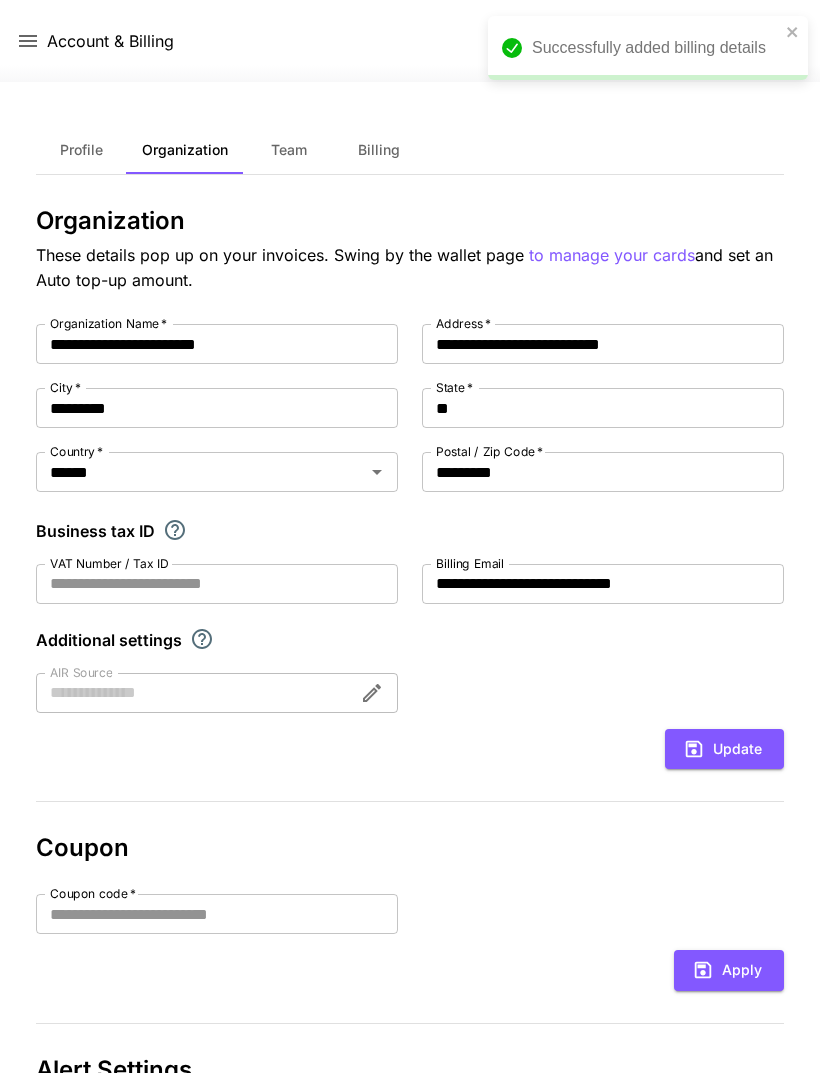 click 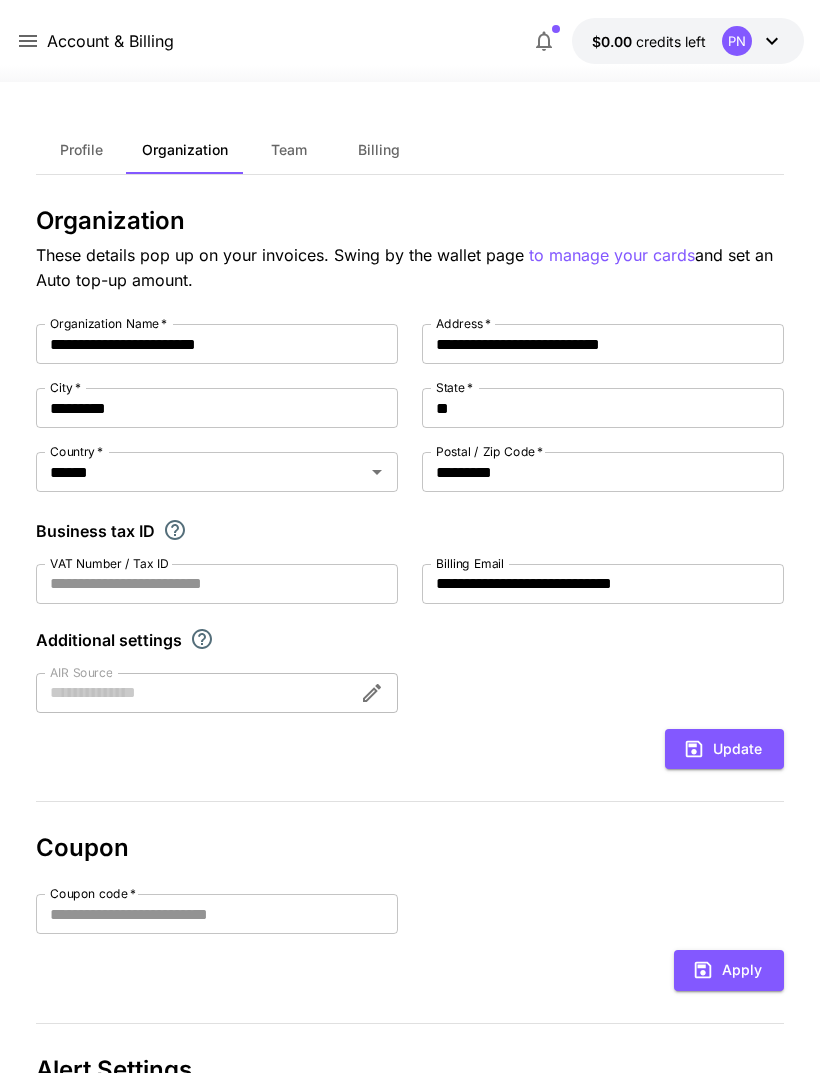 click 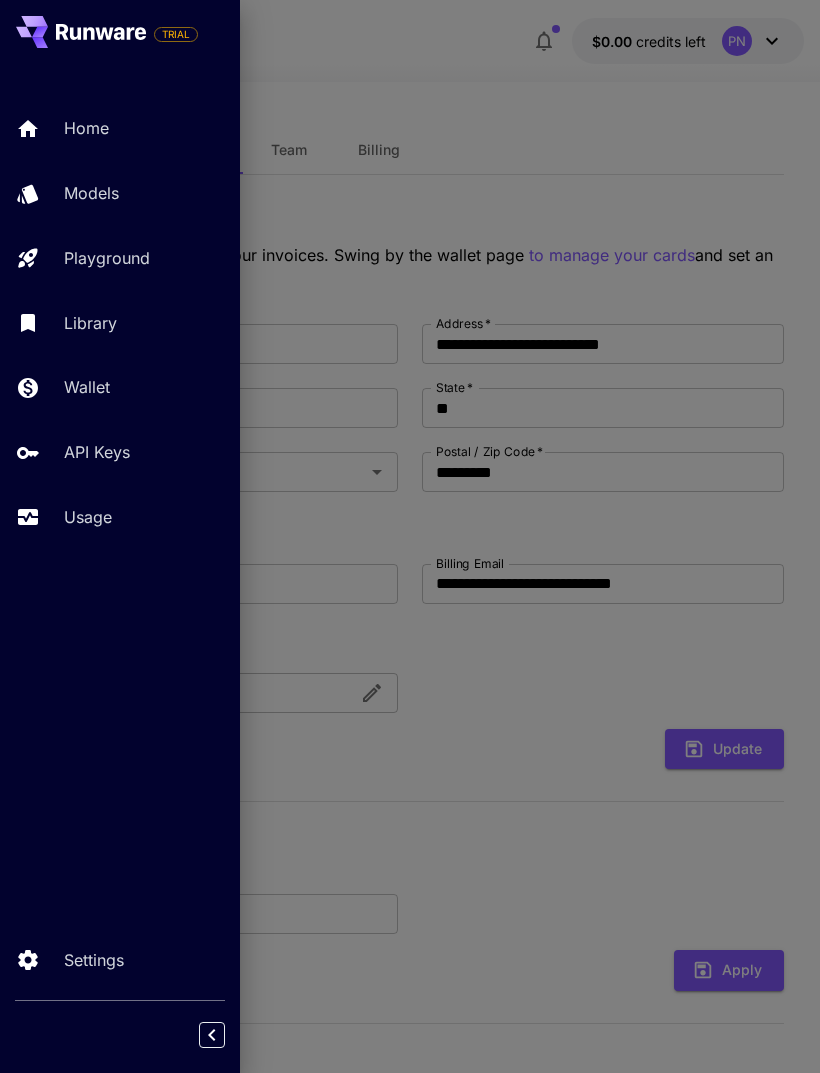 click on "Home" at bounding box center (144, 128) 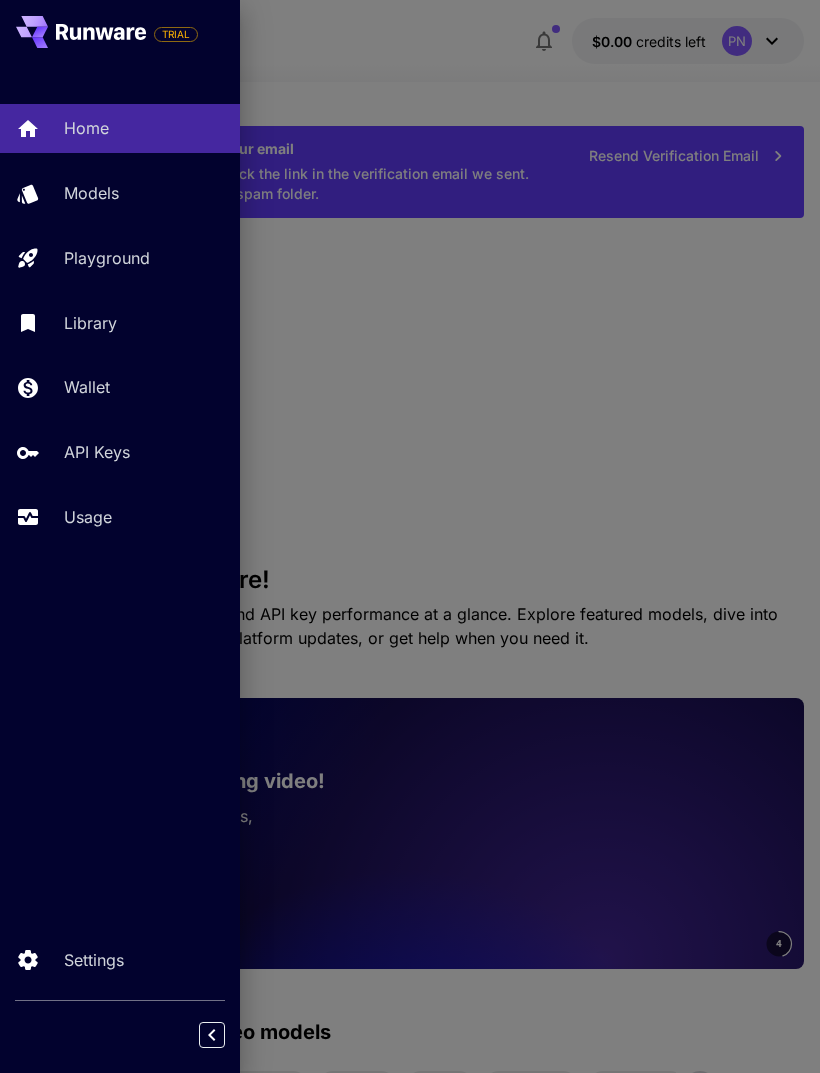click at bounding box center [410, 536] 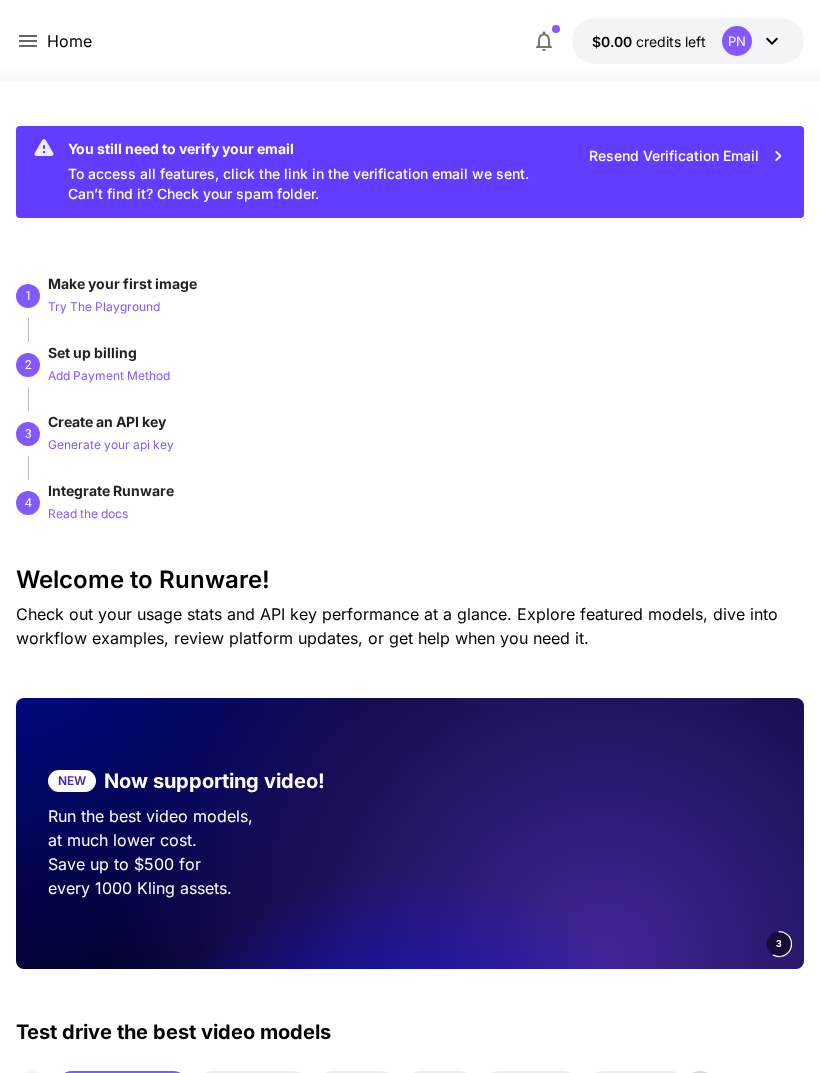click on "Resend Verification Email" at bounding box center [687, 156] 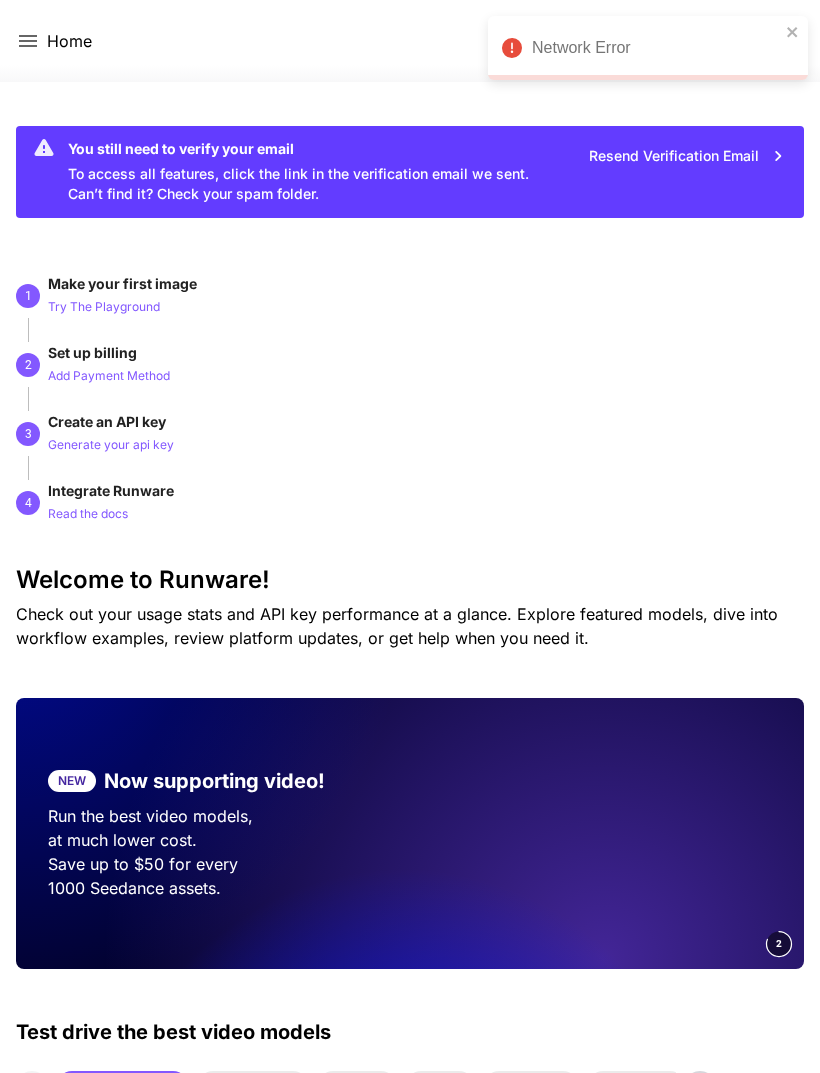 click 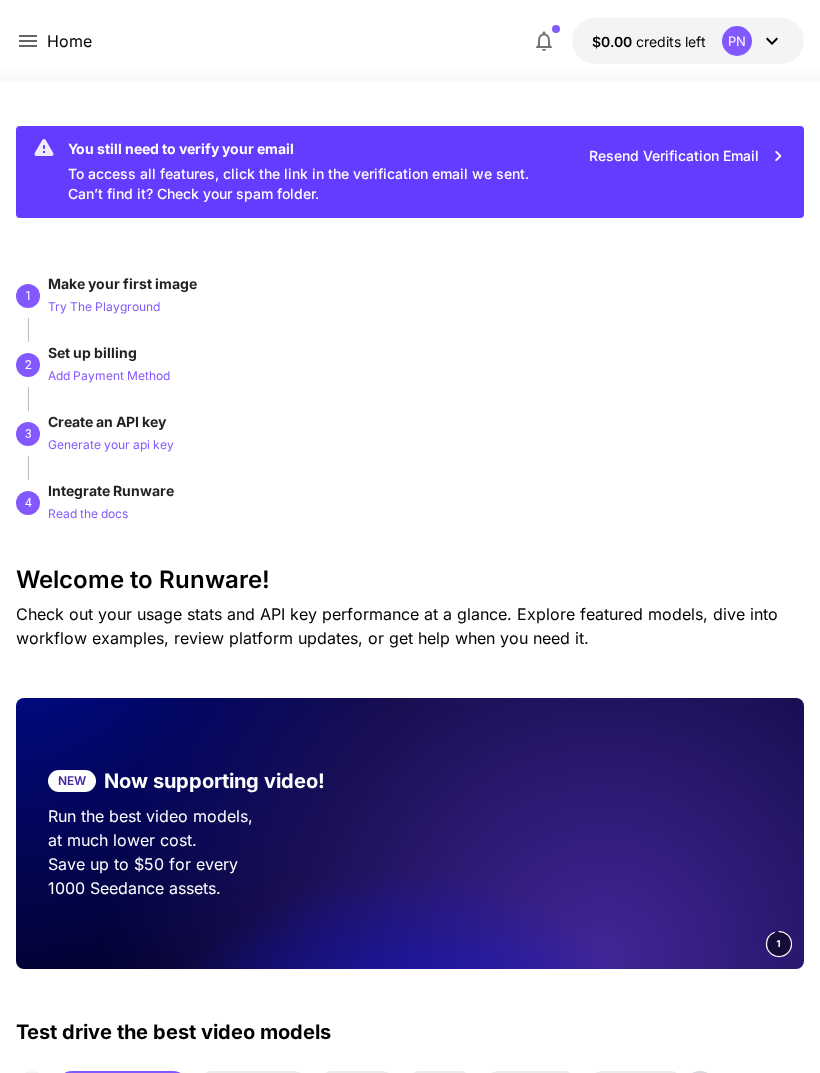click on "Resend Verification Email" at bounding box center (687, 156) 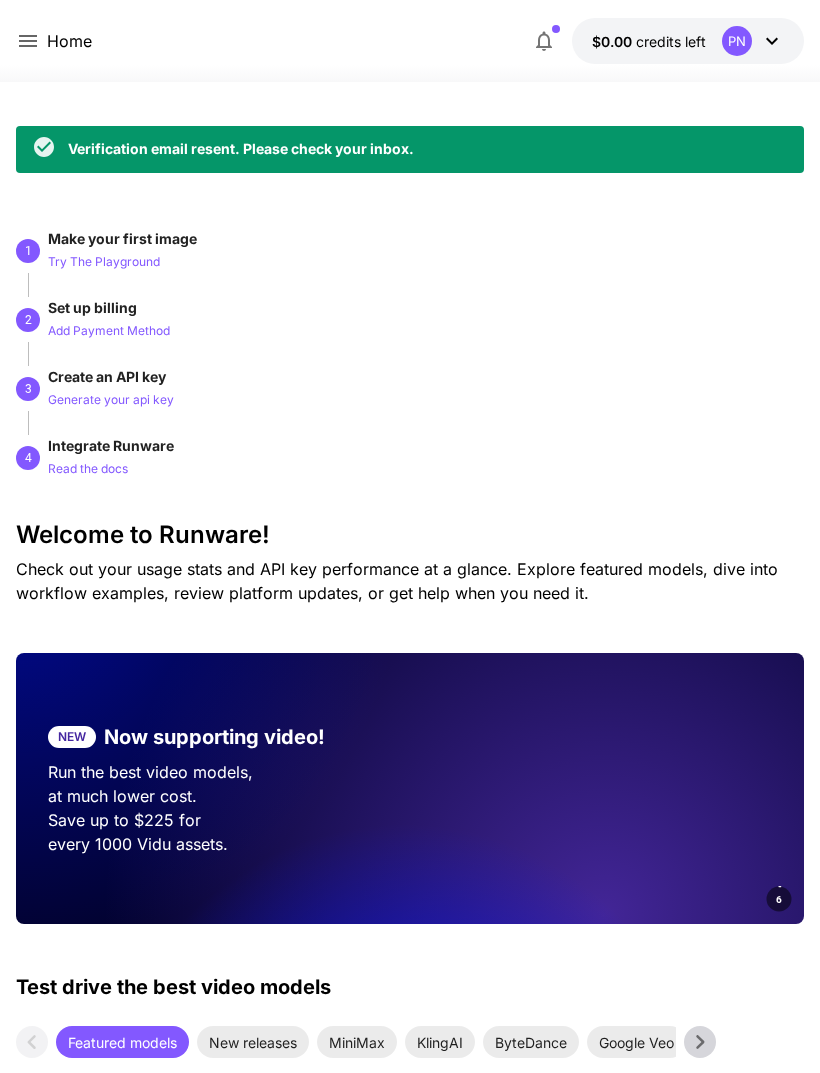 click on "PN" at bounding box center [753, 41] 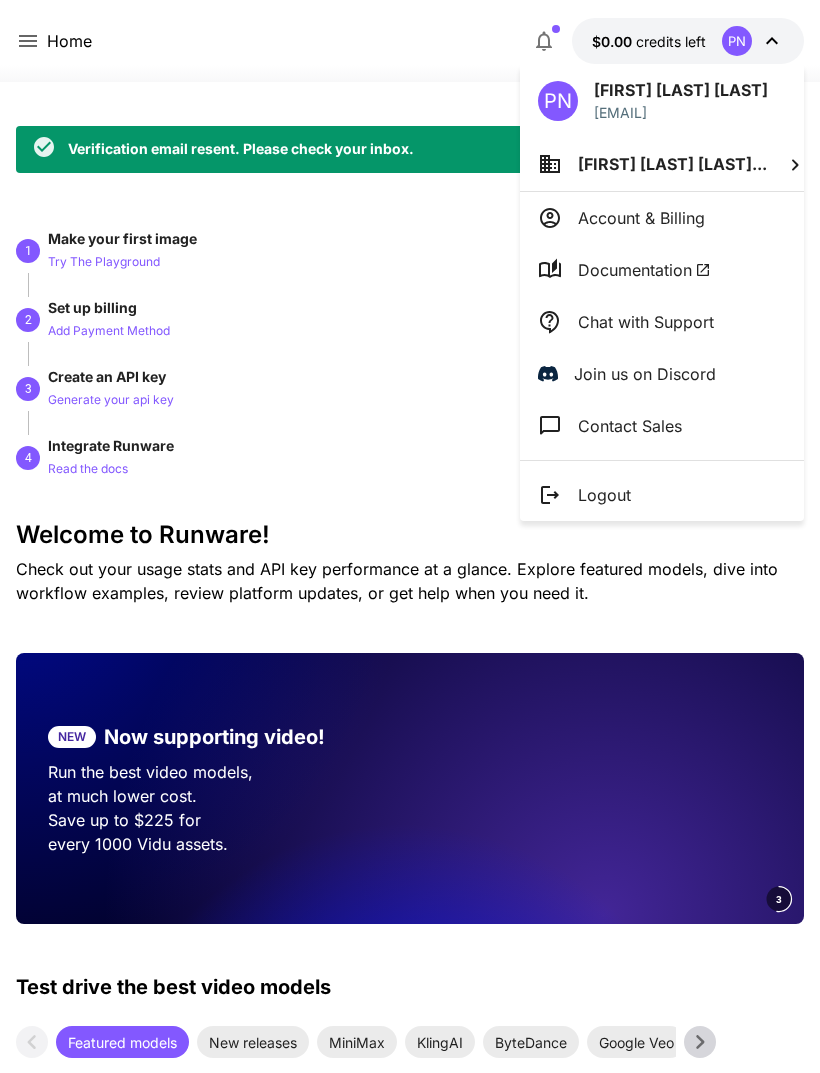 click on "Account & Billing" at bounding box center (641, 218) 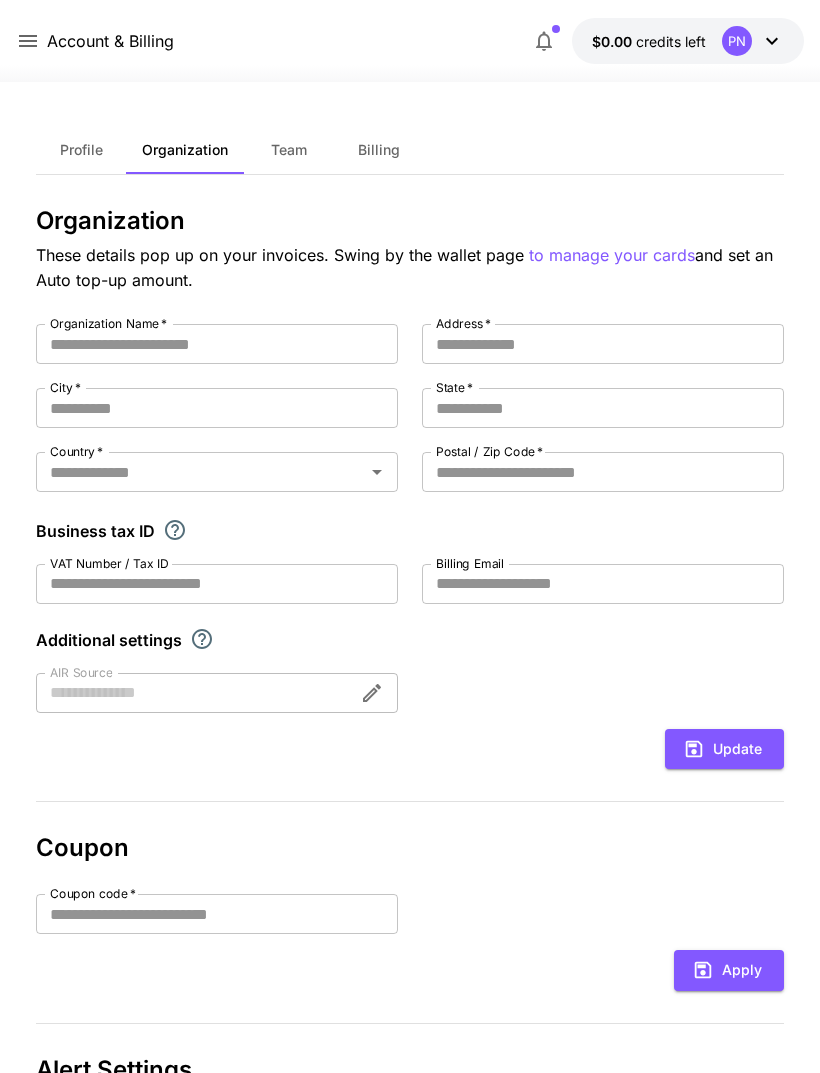 type on "**********" 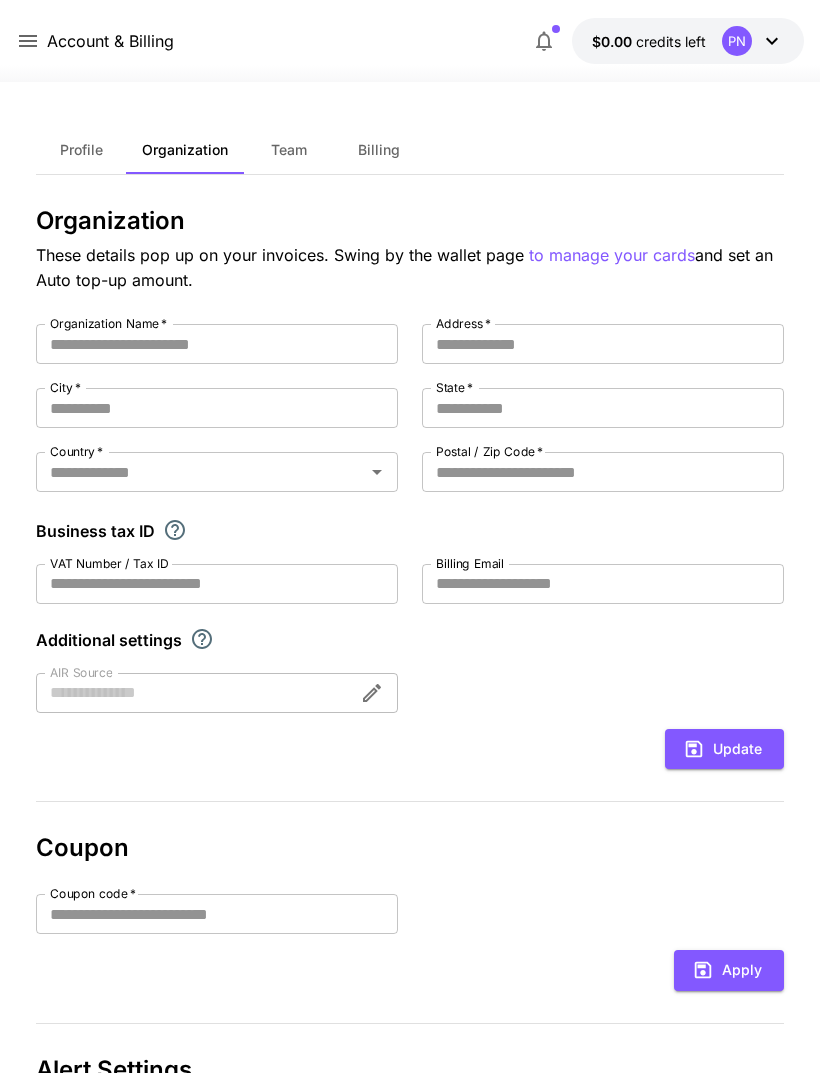 type on "**********" 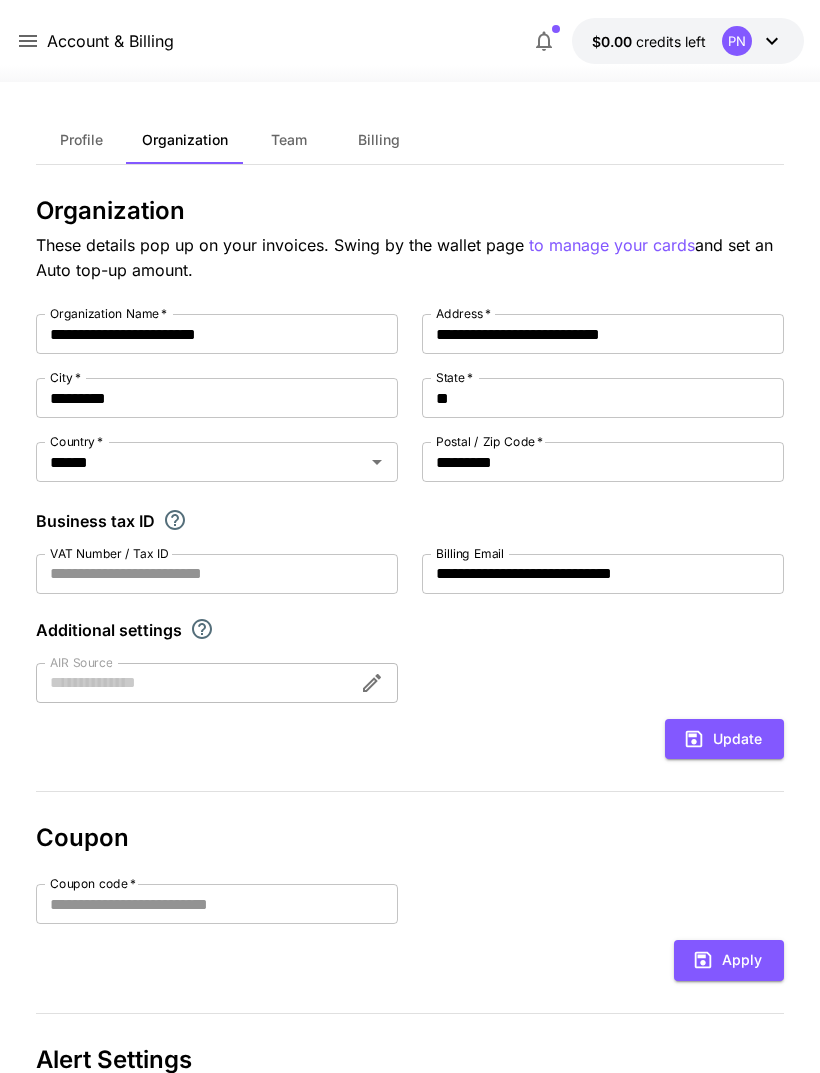 scroll, scrollTop: 0, scrollLeft: 0, axis: both 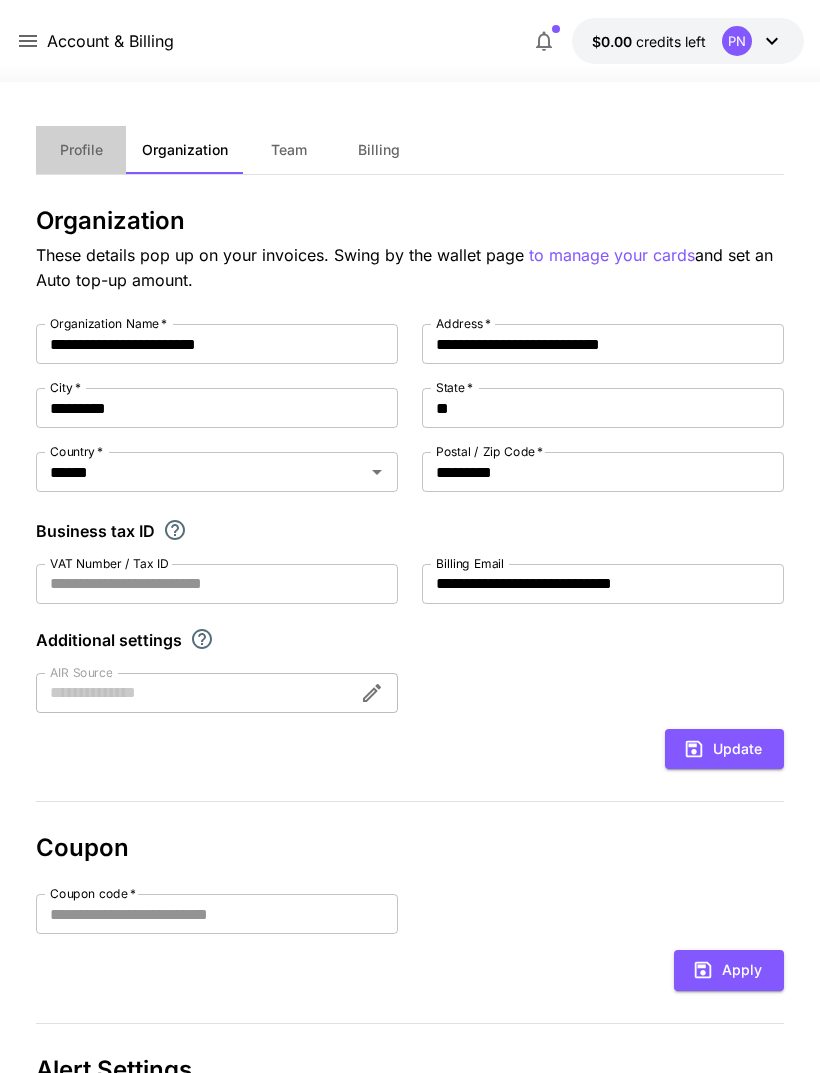 click on "Profile" at bounding box center (81, 150) 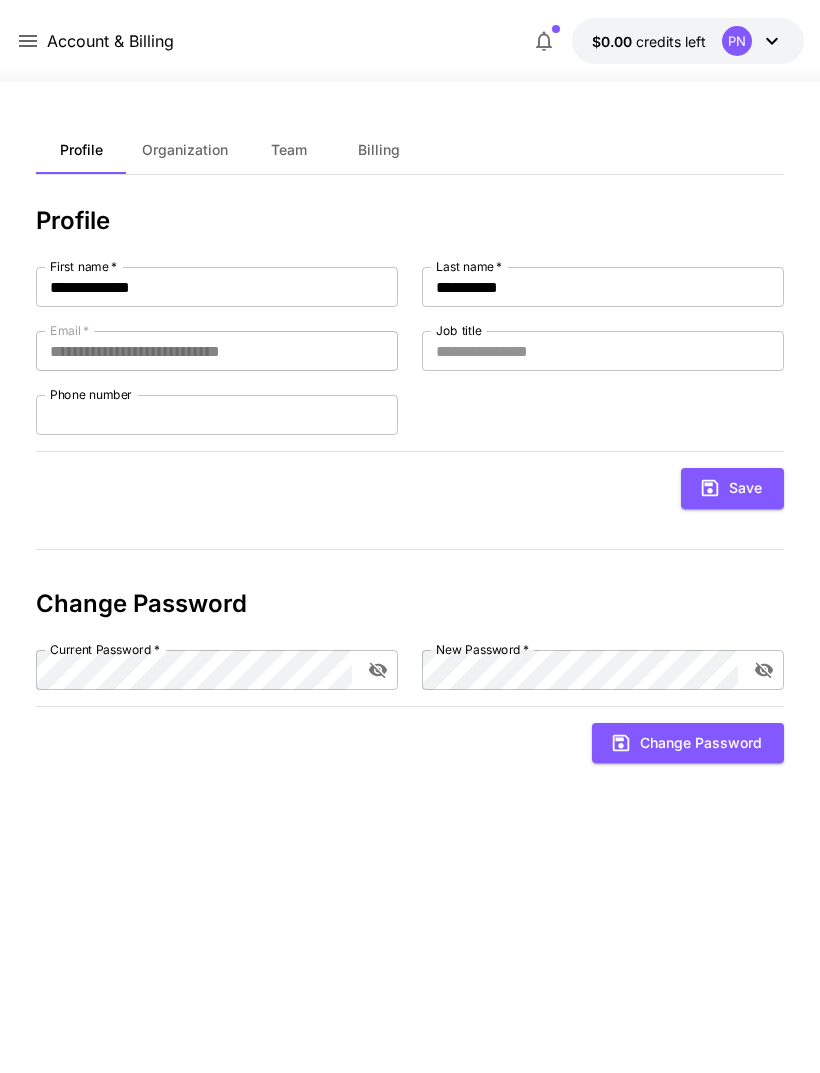 click 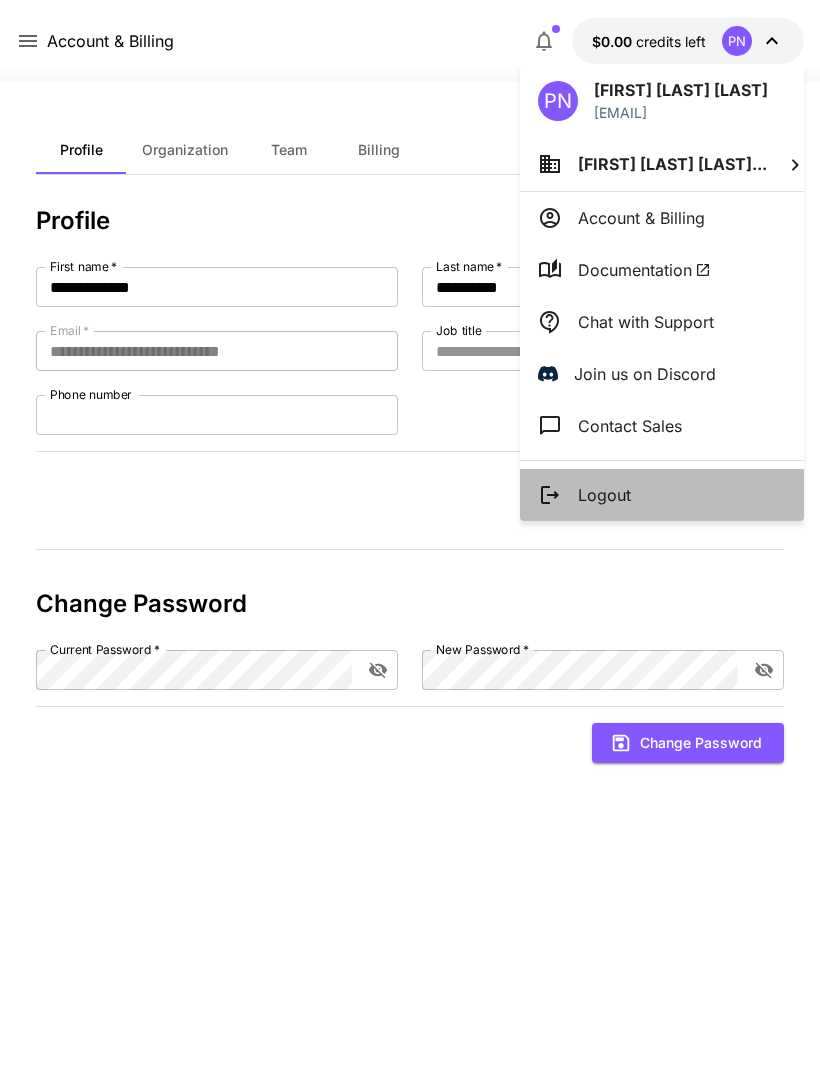 click on "Logout" at bounding box center [604, 495] 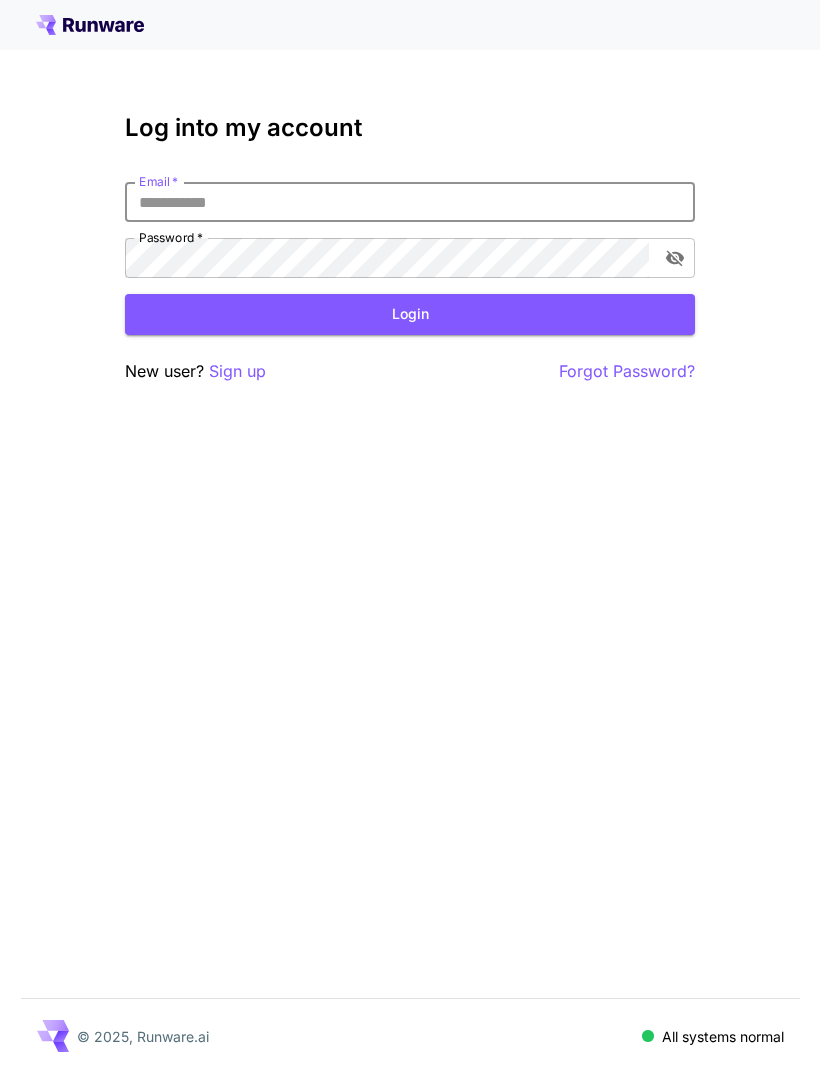 scroll, scrollTop: 0, scrollLeft: 0, axis: both 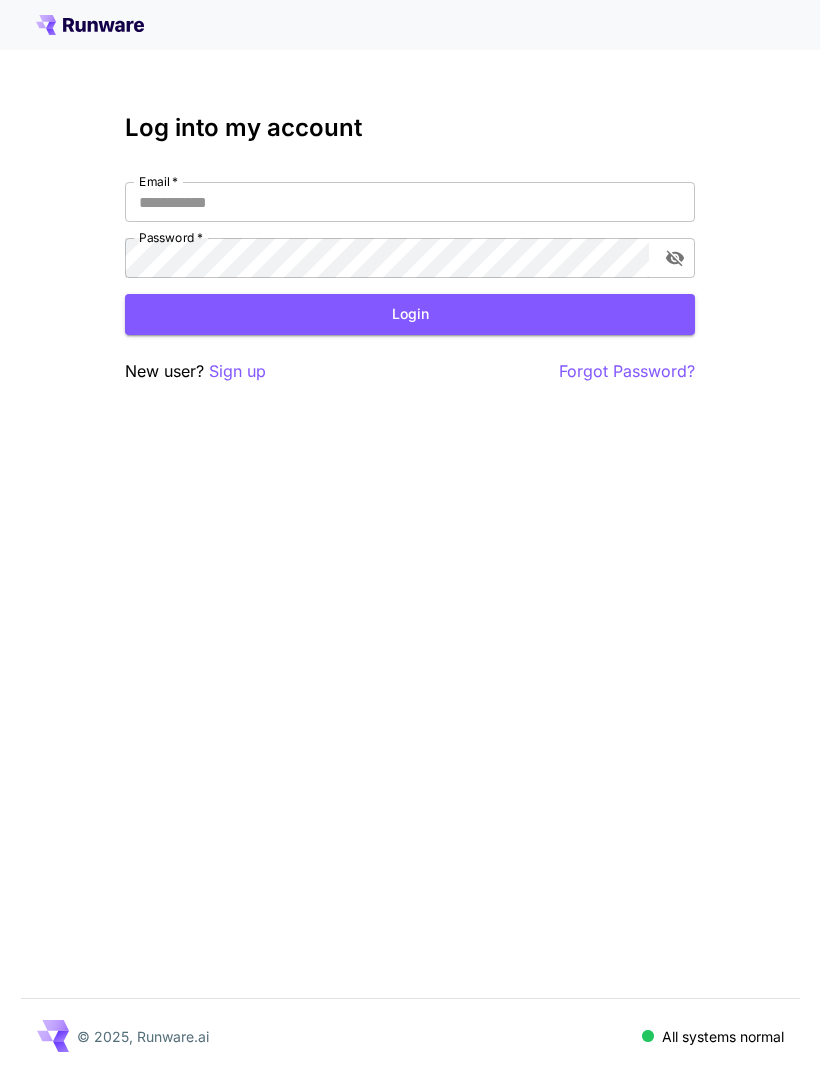 click on "Sign up" at bounding box center (237, 371) 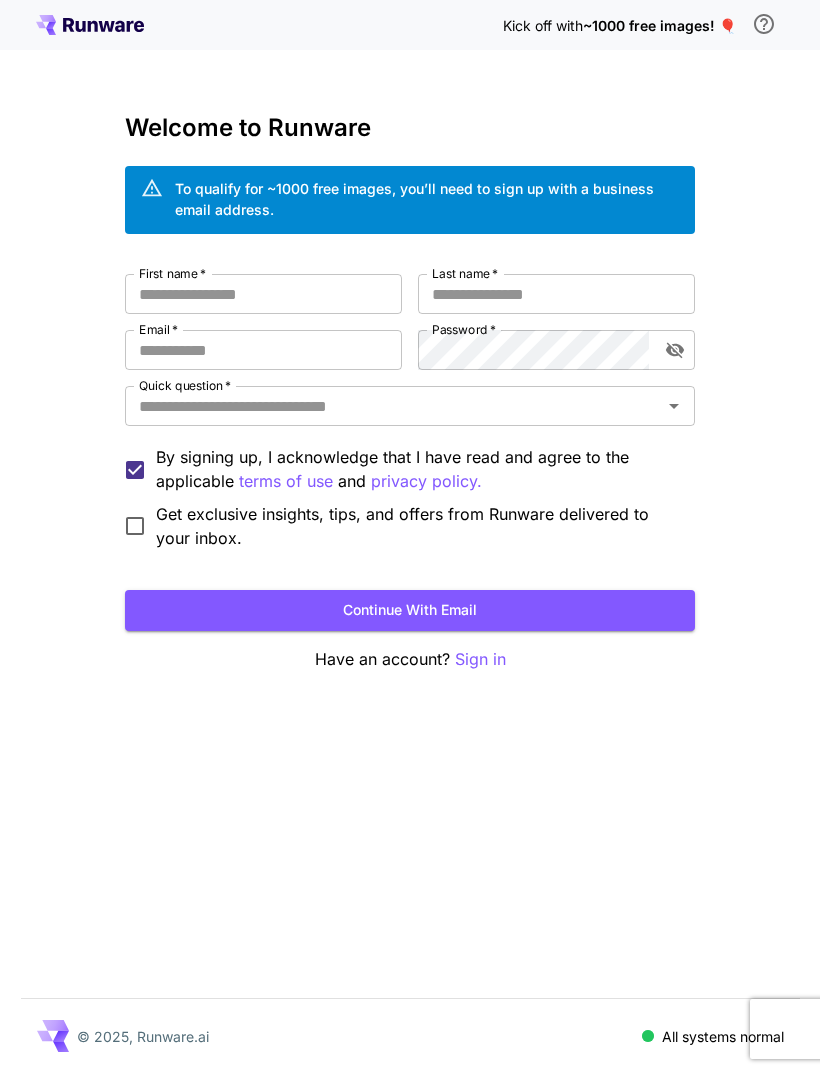 click on "First name   *" at bounding box center [263, 294] 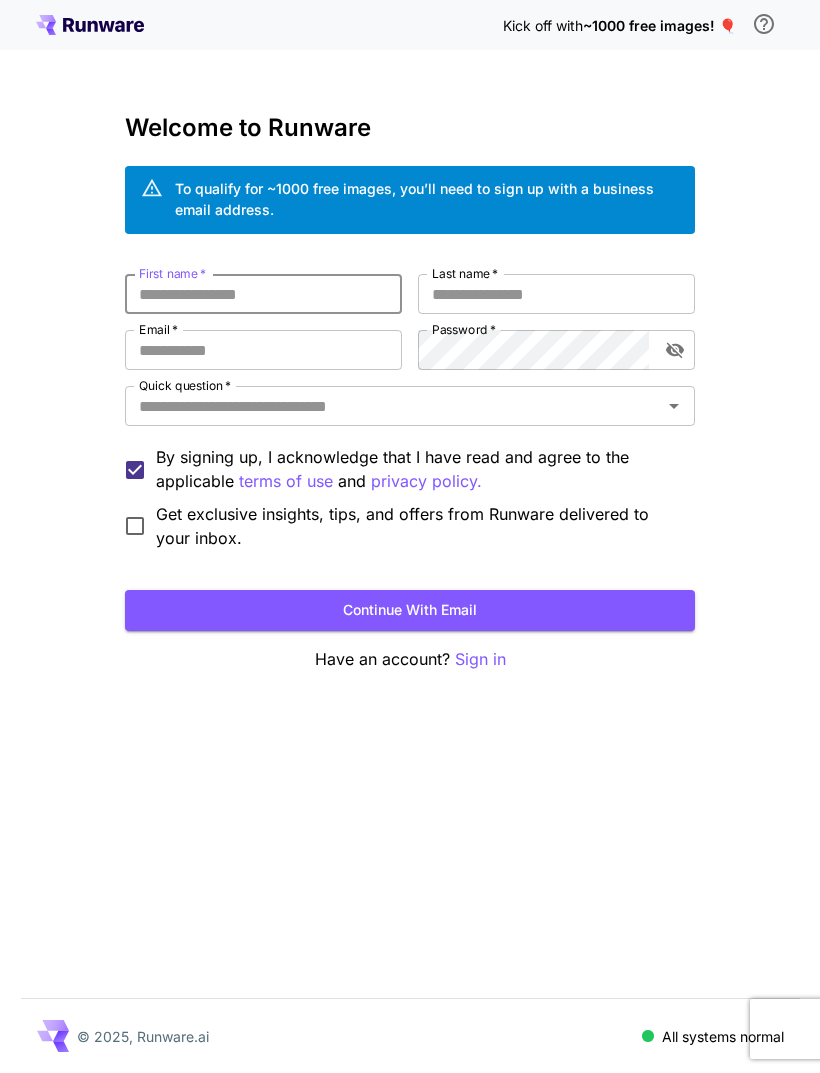 type on "**********" 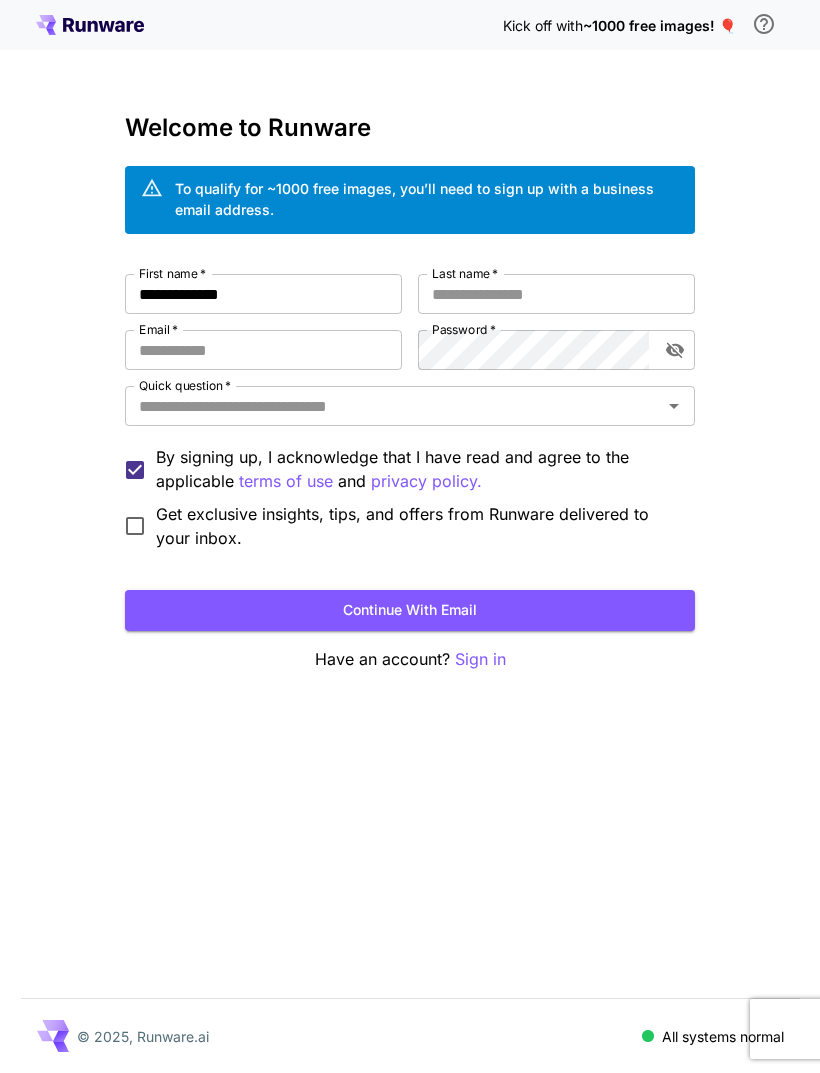 click on "Last name   *" at bounding box center [556, 294] 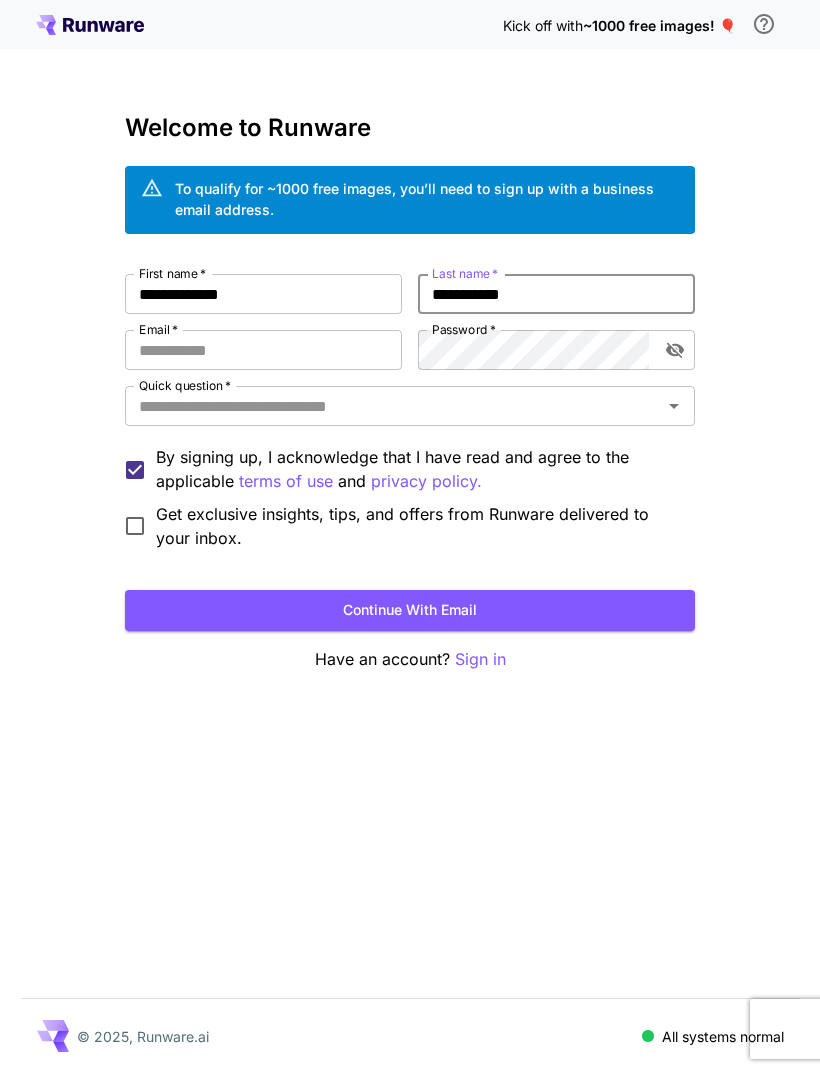 type on "**********" 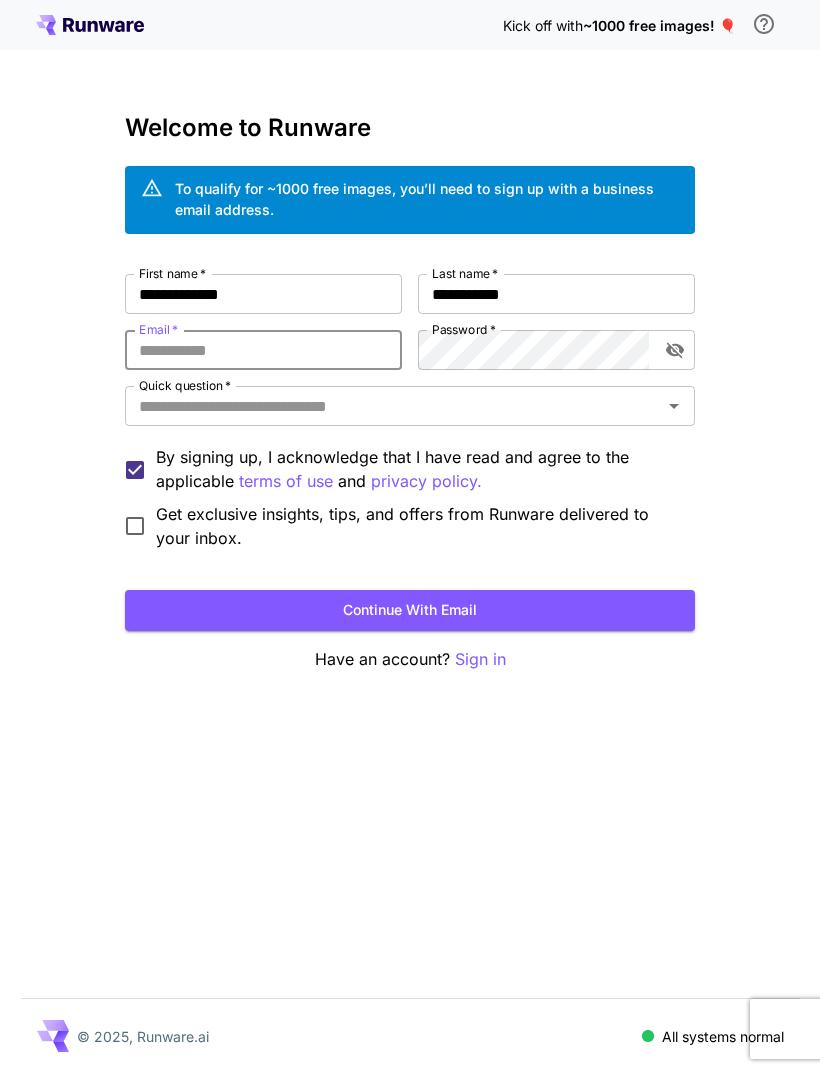 type on "**********" 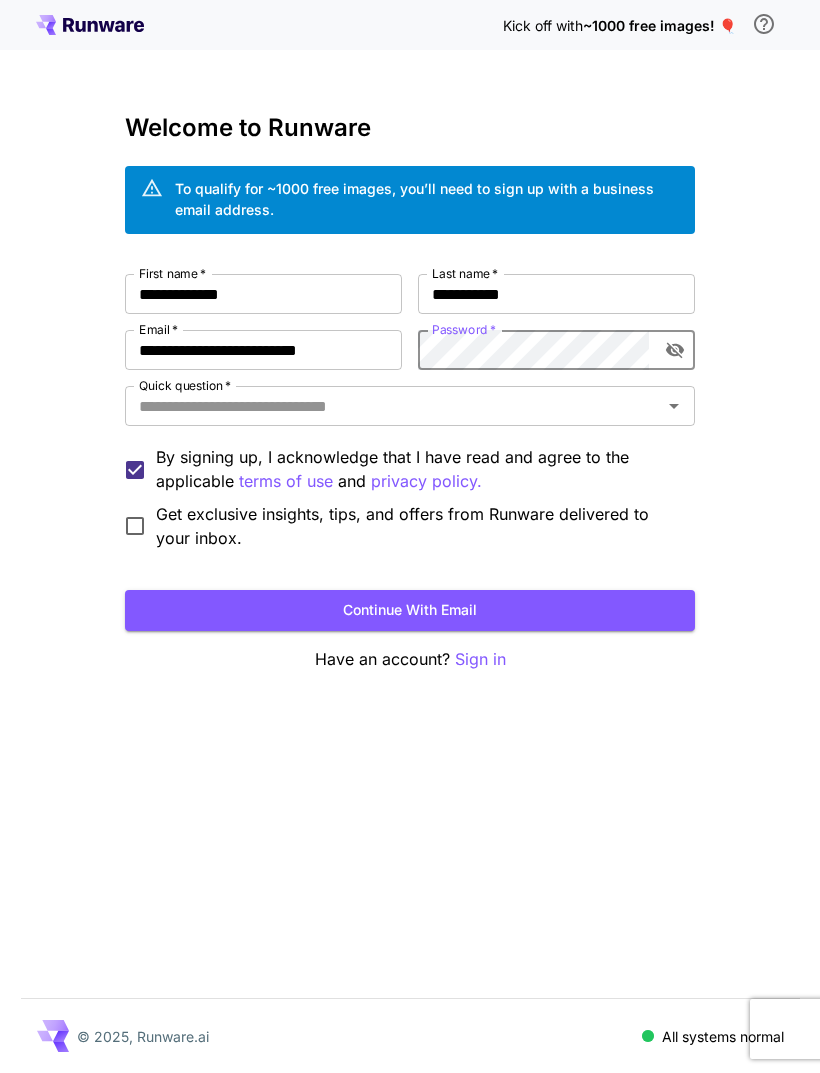 click on "Quick question   *" at bounding box center (393, 406) 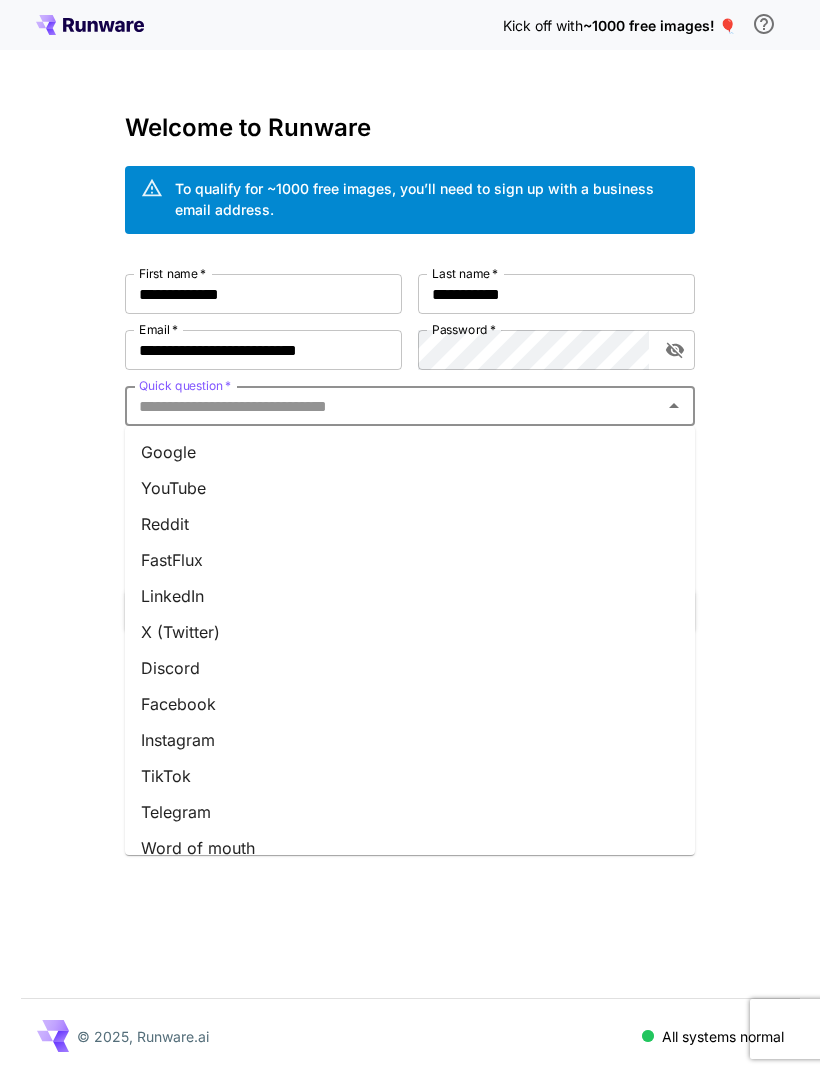 click on "Google" at bounding box center (410, 452) 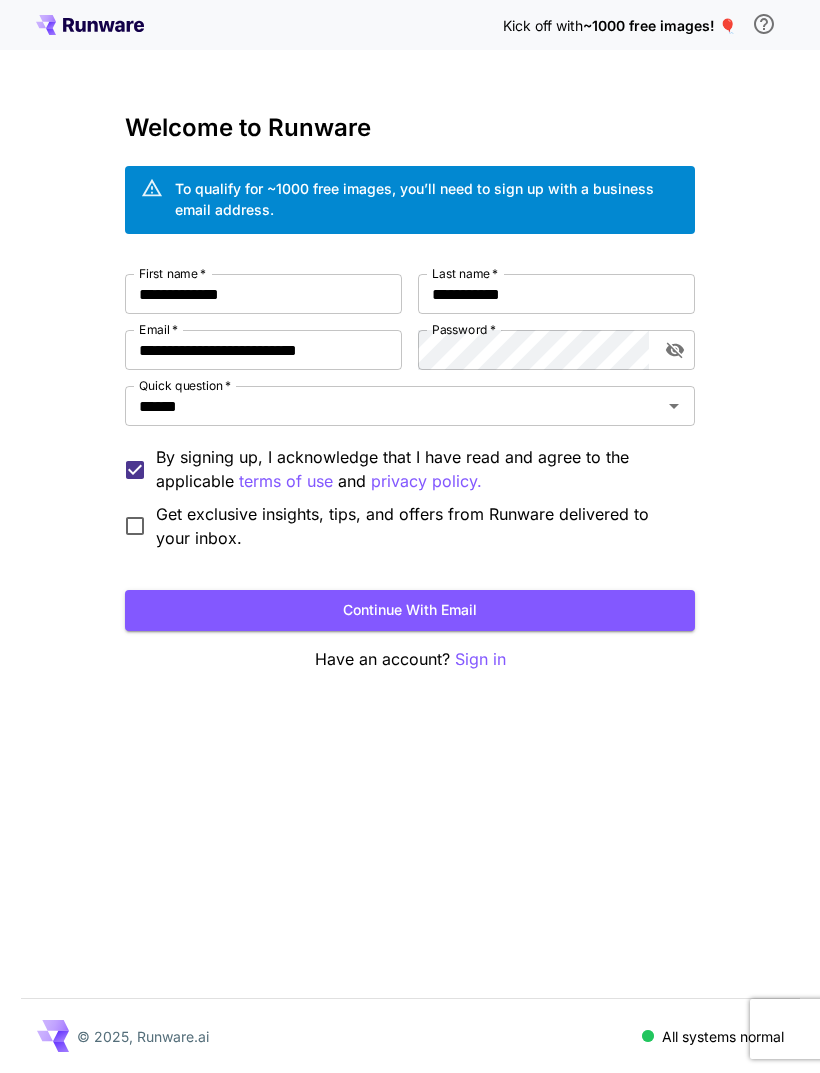click on "Continue with email" at bounding box center (410, 610) 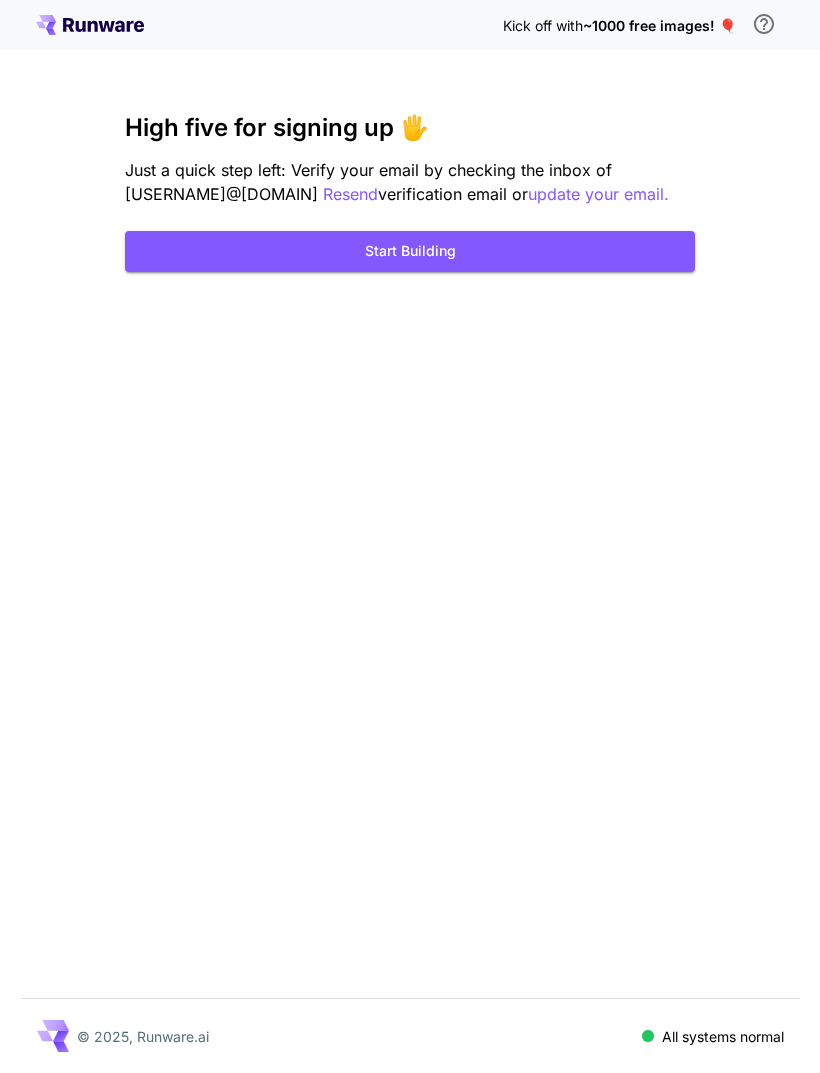 click on "Start Building" at bounding box center [410, 251] 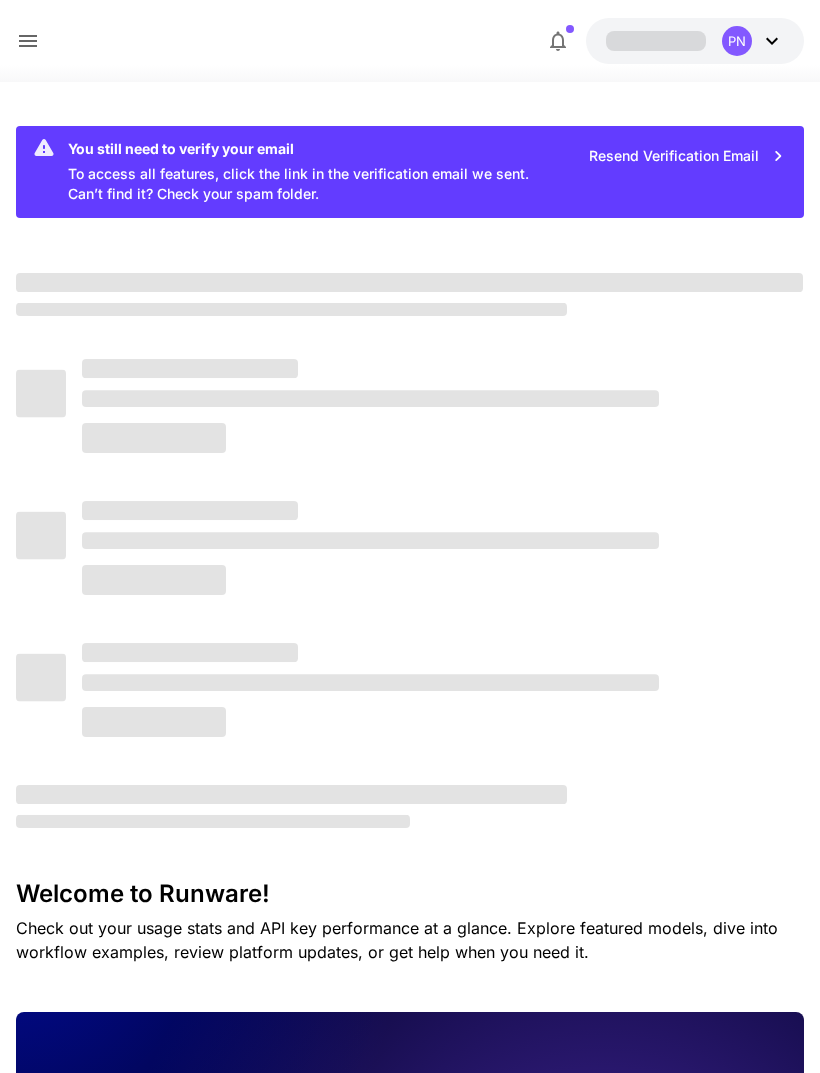 scroll, scrollTop: 0, scrollLeft: 0, axis: both 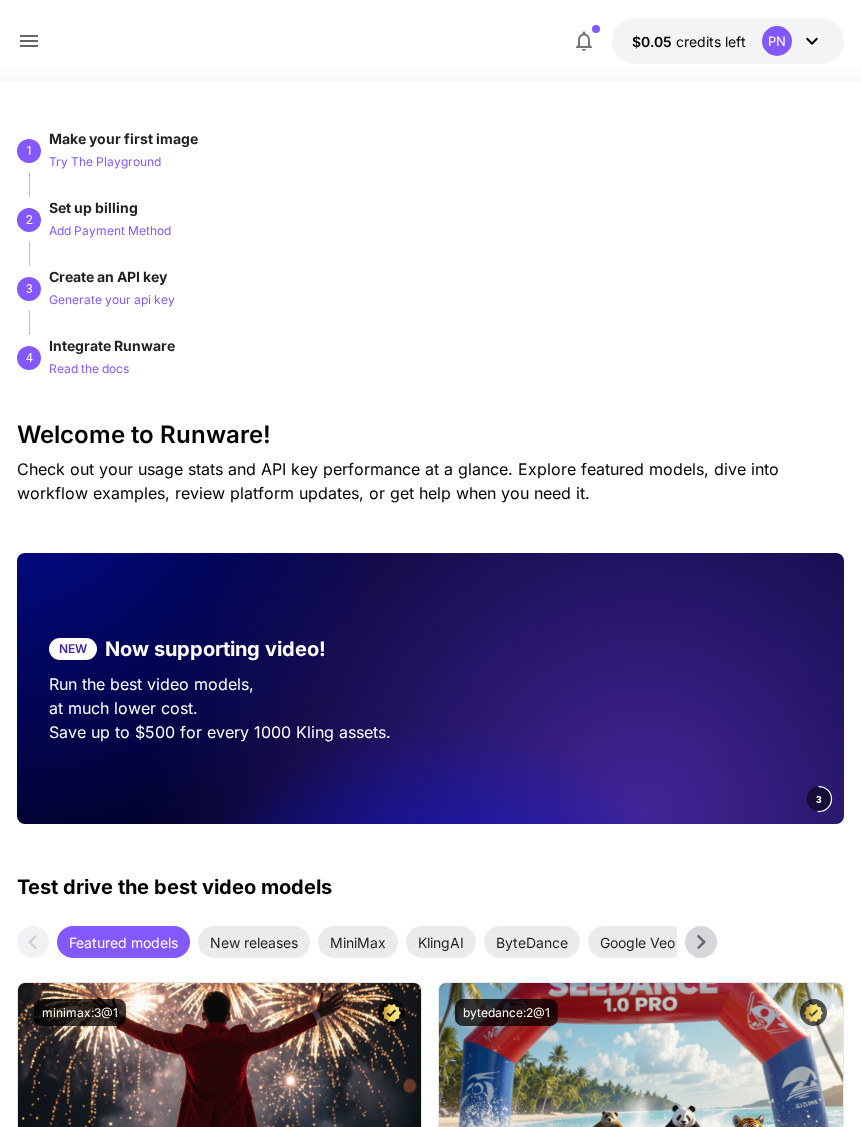 click 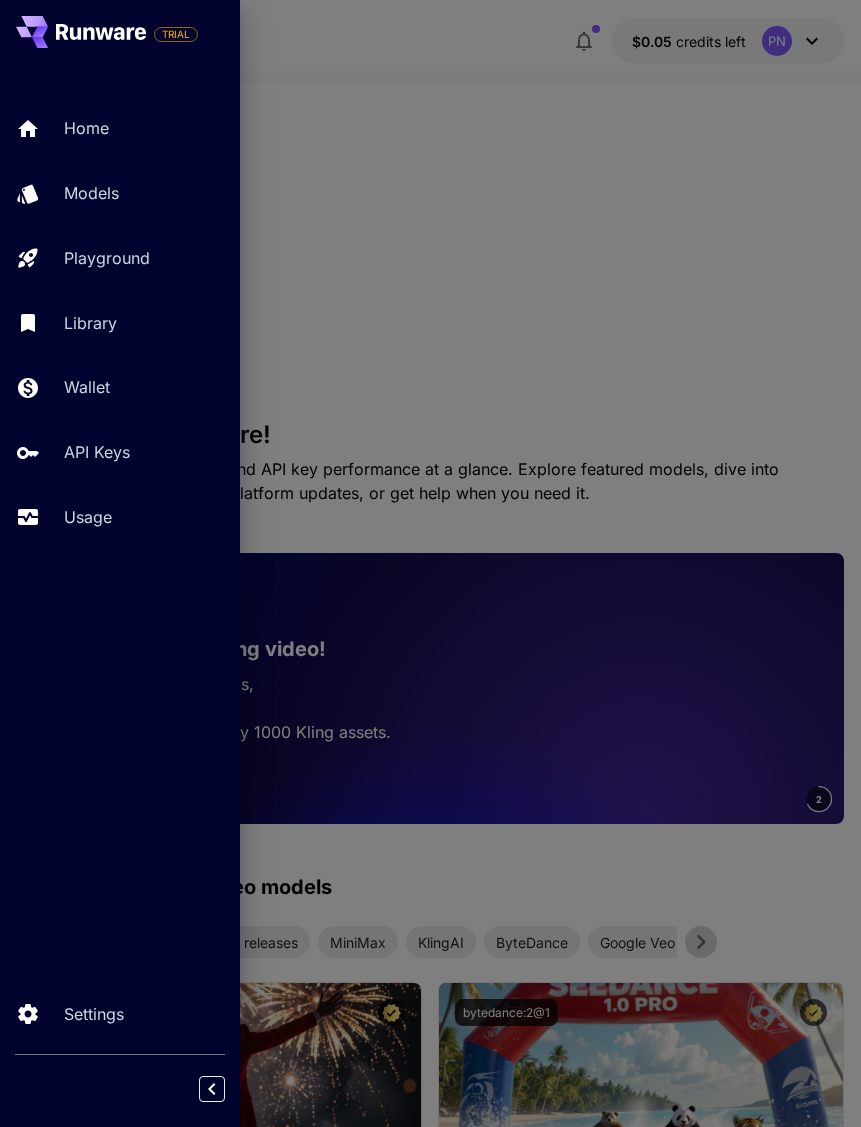 click on "API Keys" at bounding box center (144, 452) 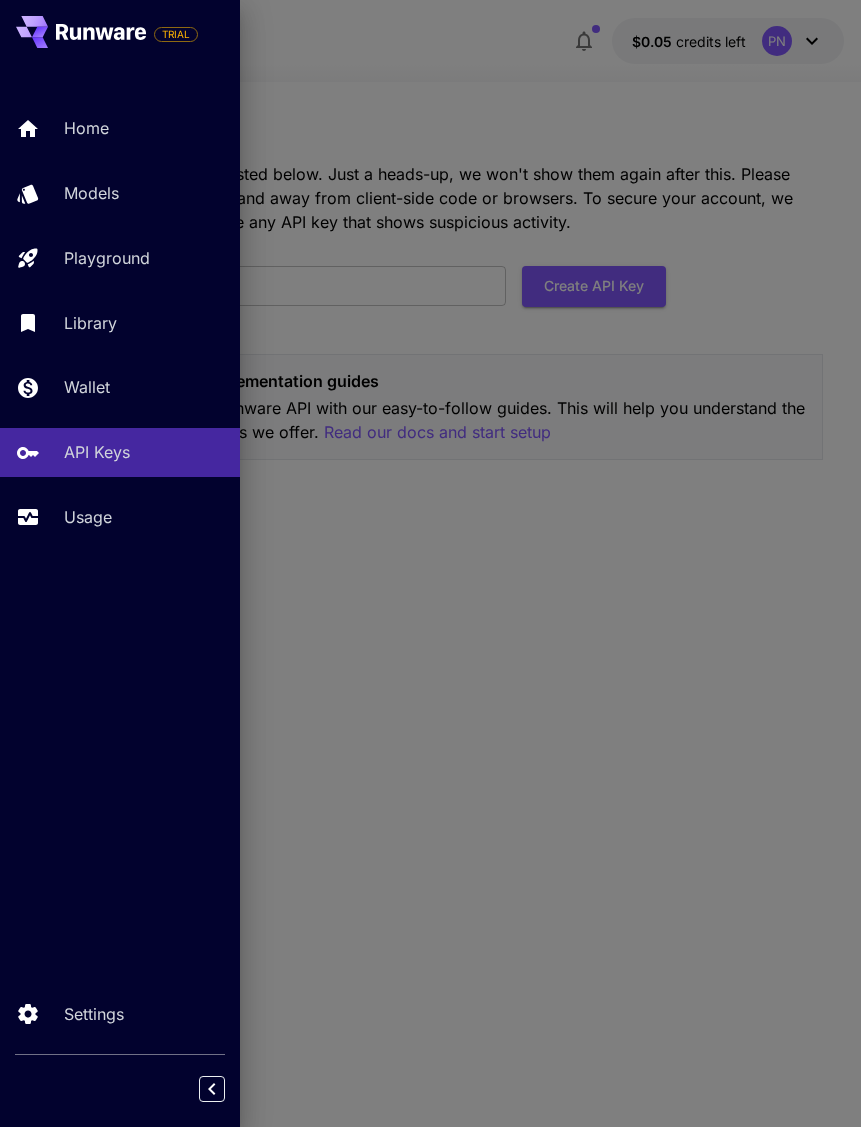 click at bounding box center (430, 563) 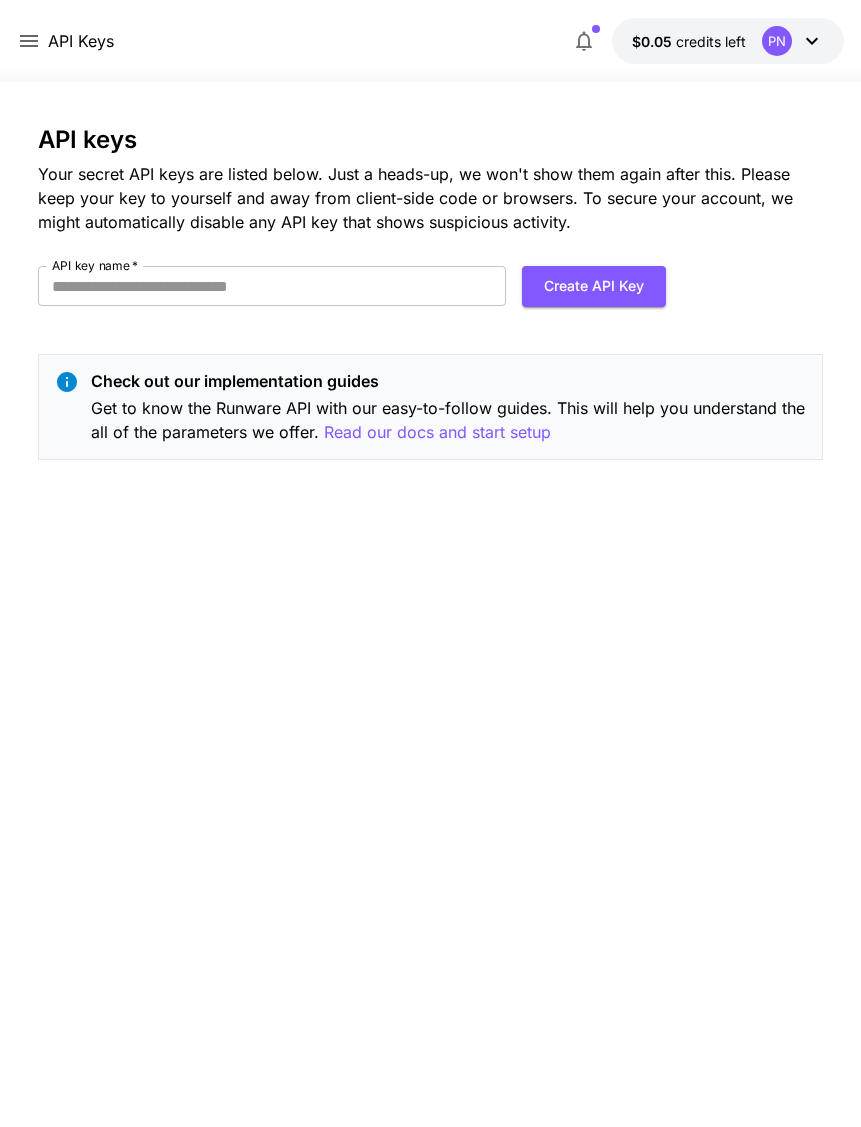 click on "API key name   *" at bounding box center (272, 286) 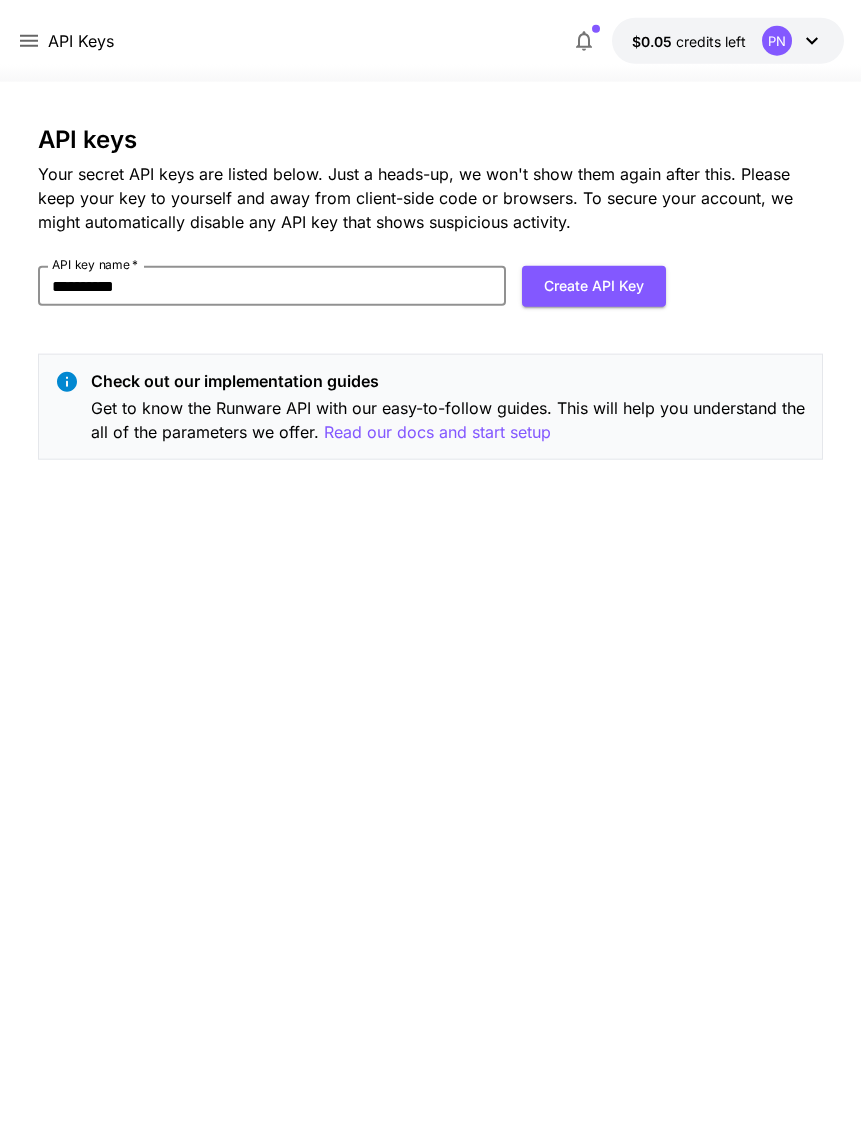 type on "**********" 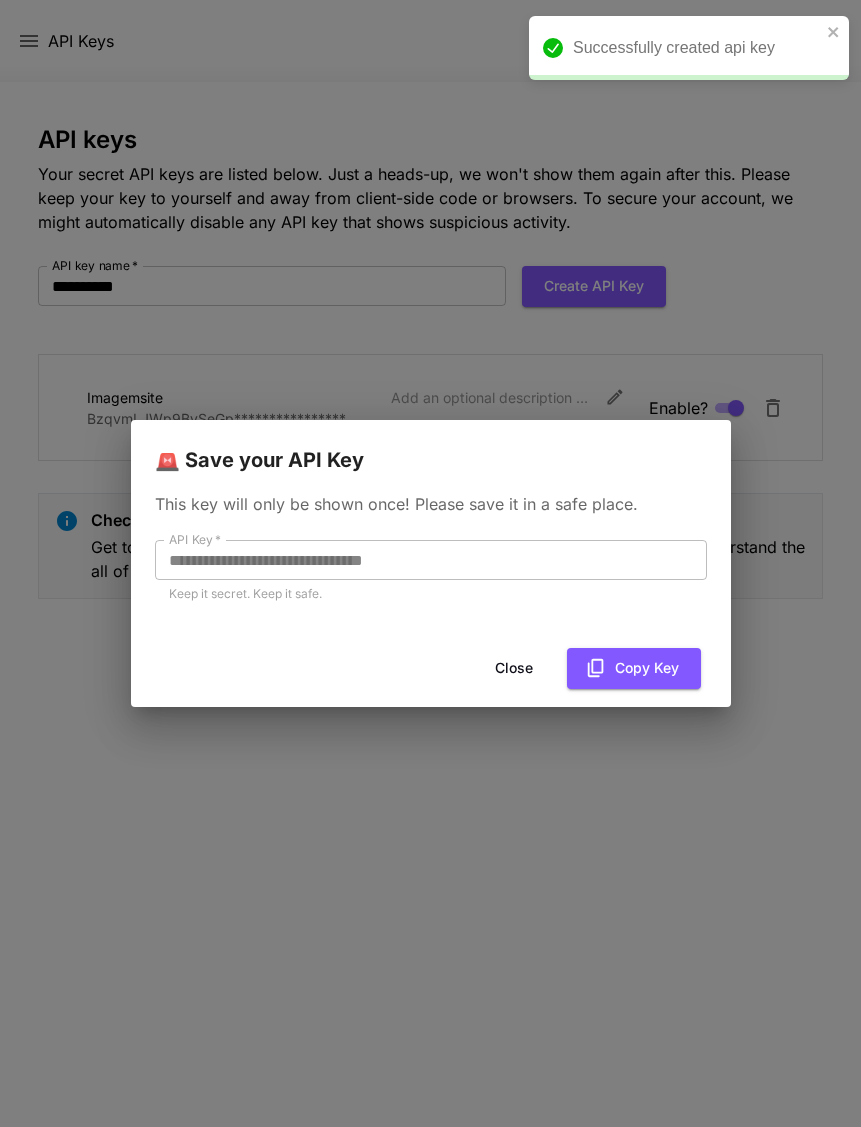 click on "Copy Key" at bounding box center (634, 668) 